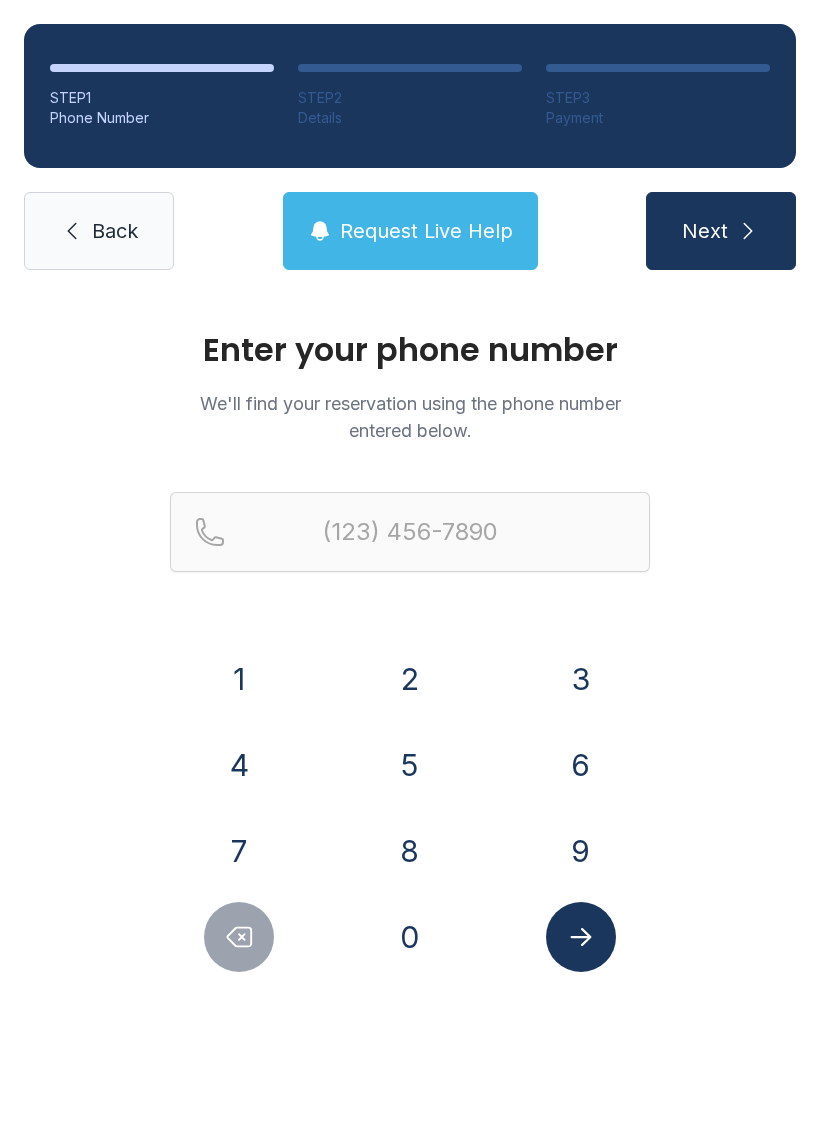 scroll, scrollTop: 0, scrollLeft: 0, axis: both 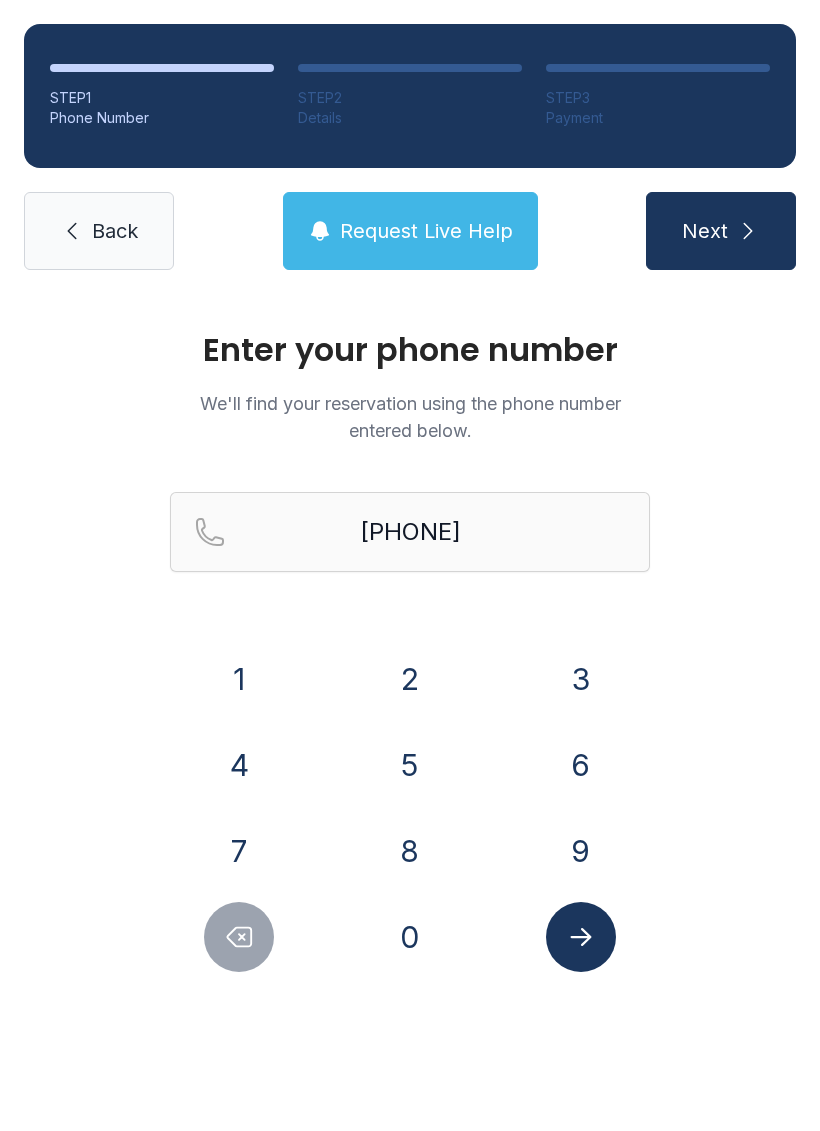 click on "0" at bounding box center [239, 679] 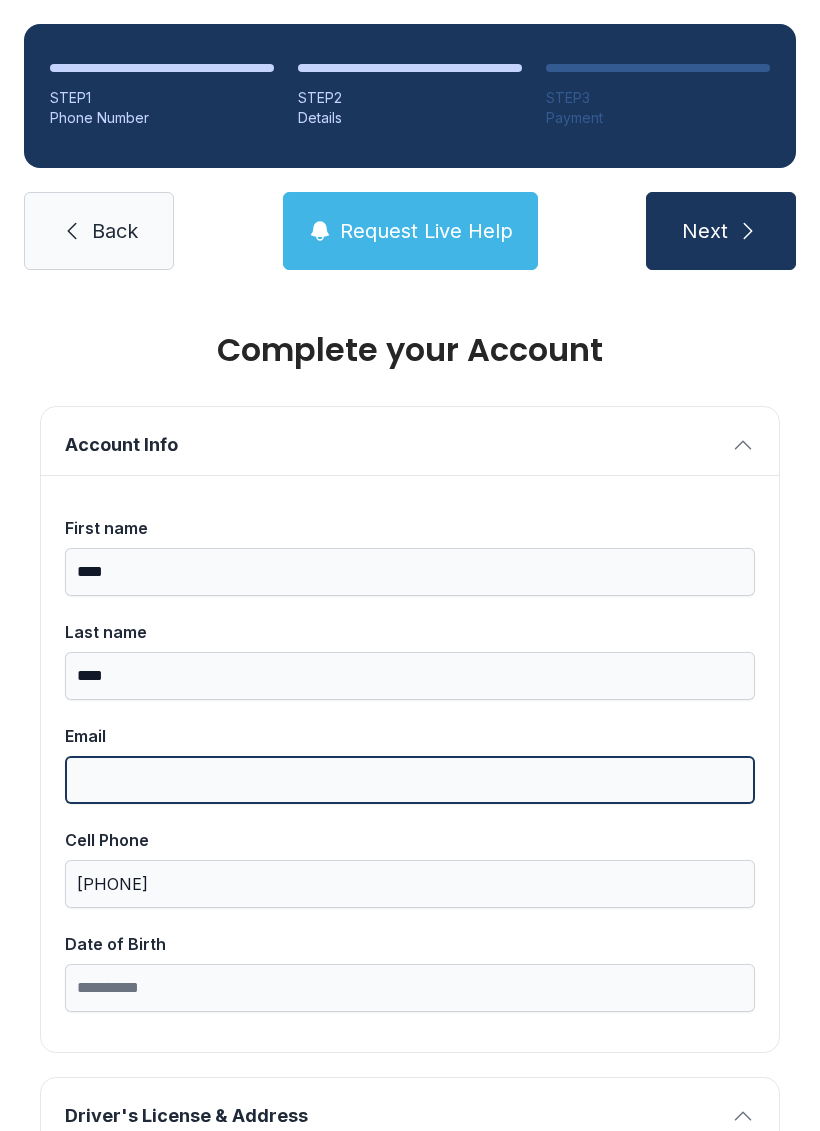 click on "Email" at bounding box center [410, 780] 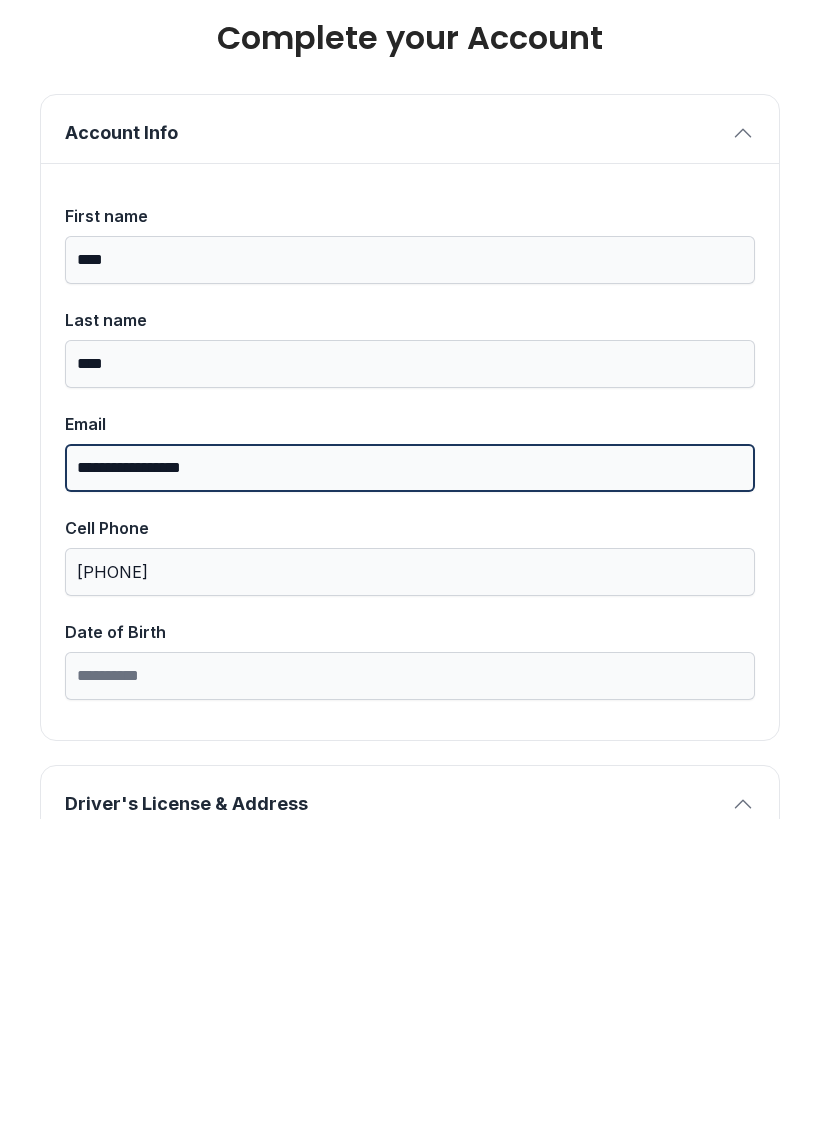 type on "**********" 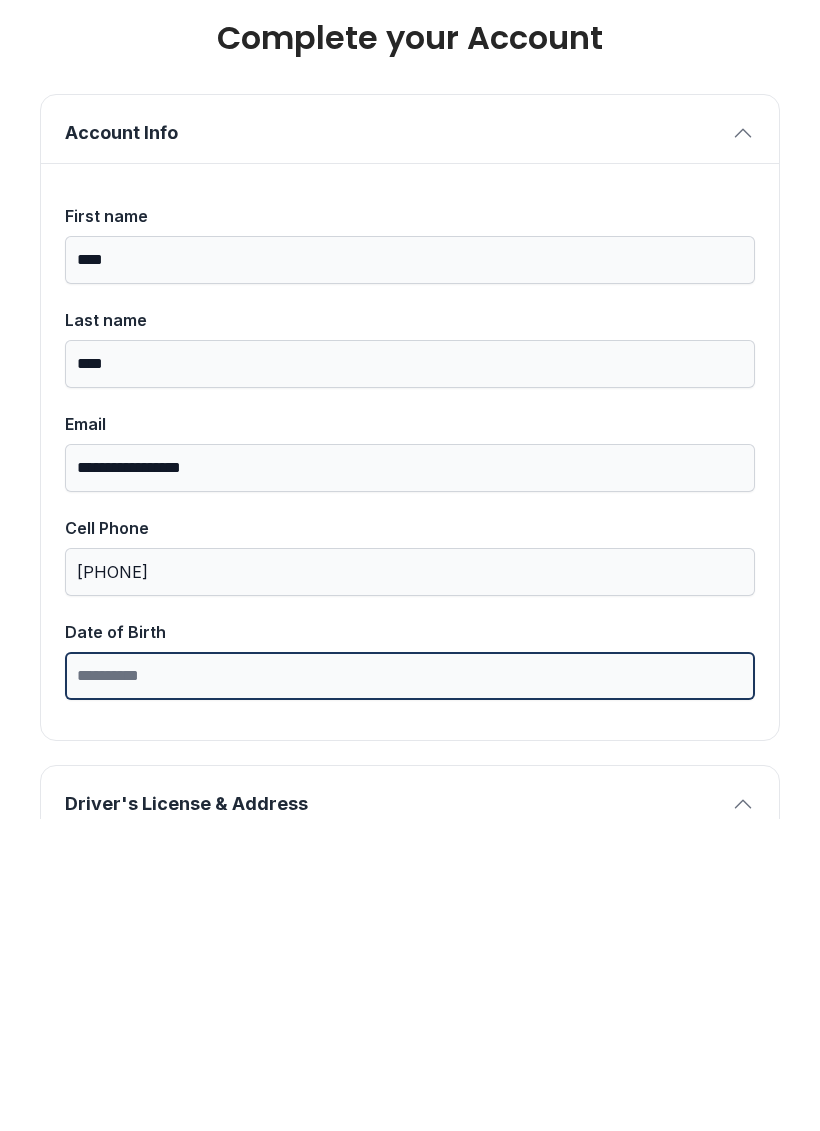 click on "Date of Birth" at bounding box center (410, 988) 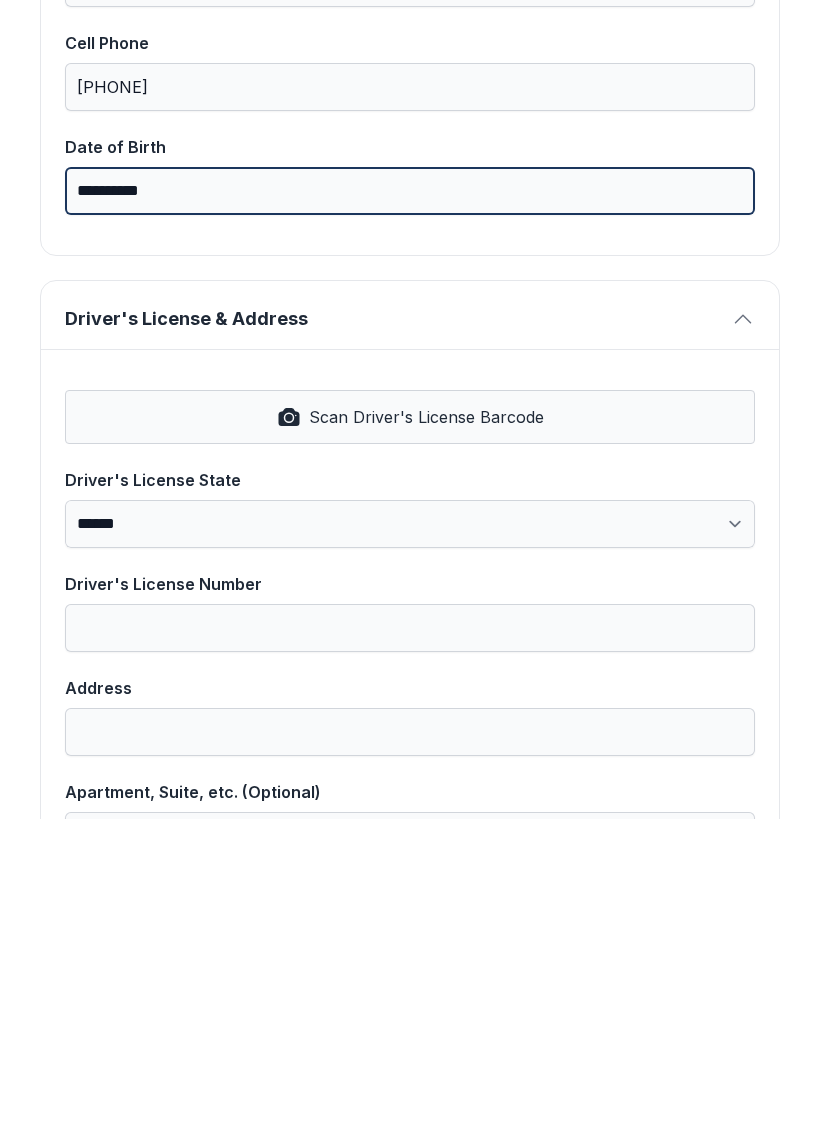 scroll, scrollTop: 486, scrollLeft: 0, axis: vertical 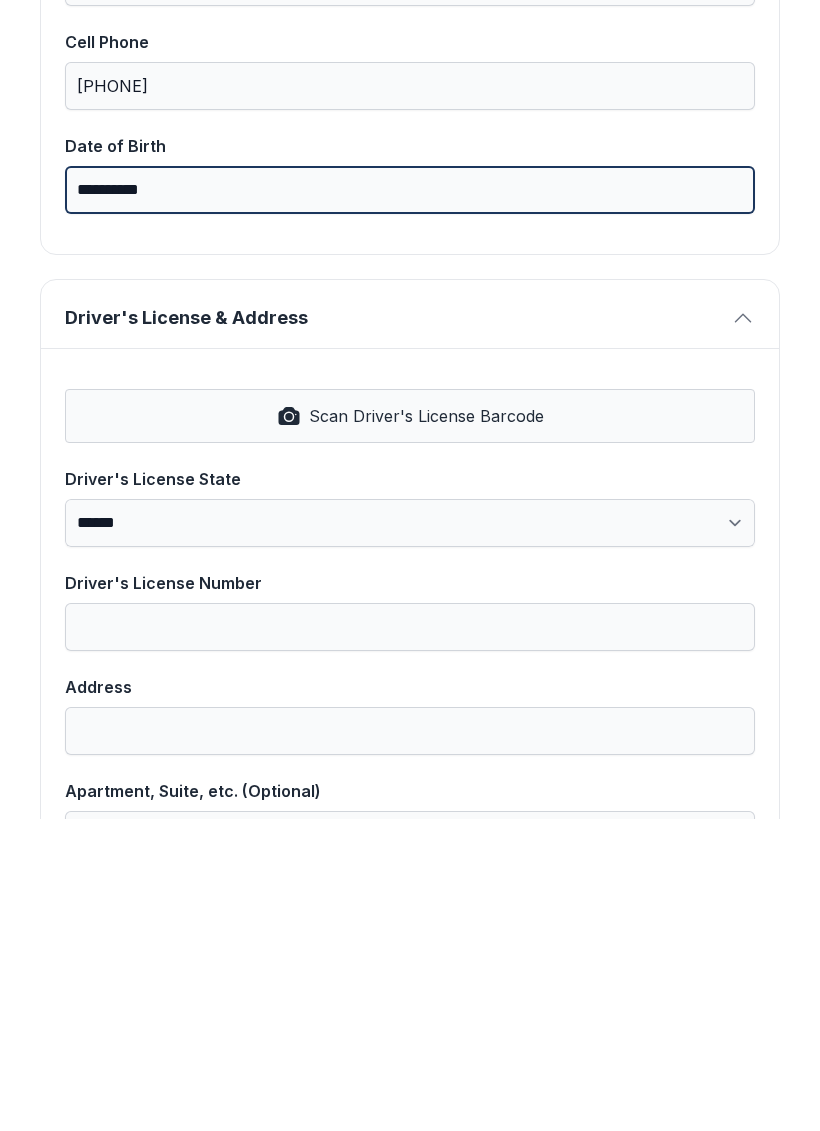 type on "**********" 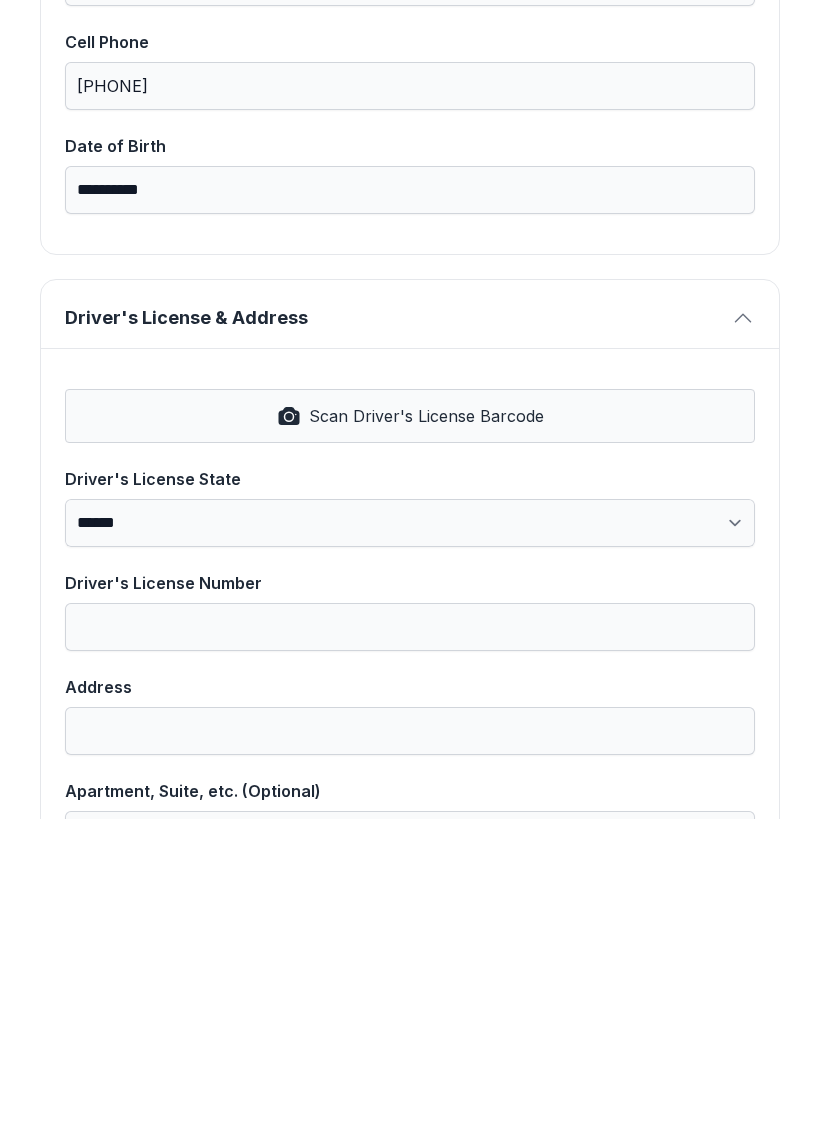 click on "Scan Driver's License Barcode" at bounding box center [410, 728] 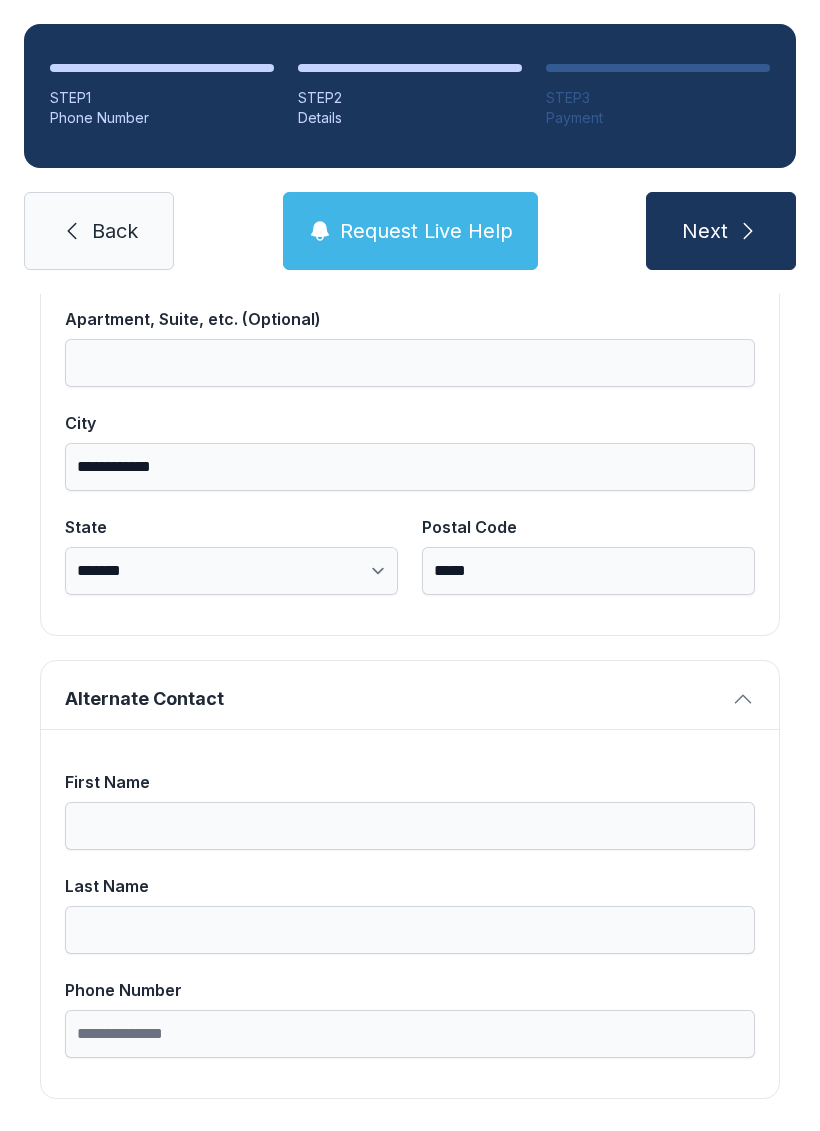 scroll, scrollTop: 1269, scrollLeft: 0, axis: vertical 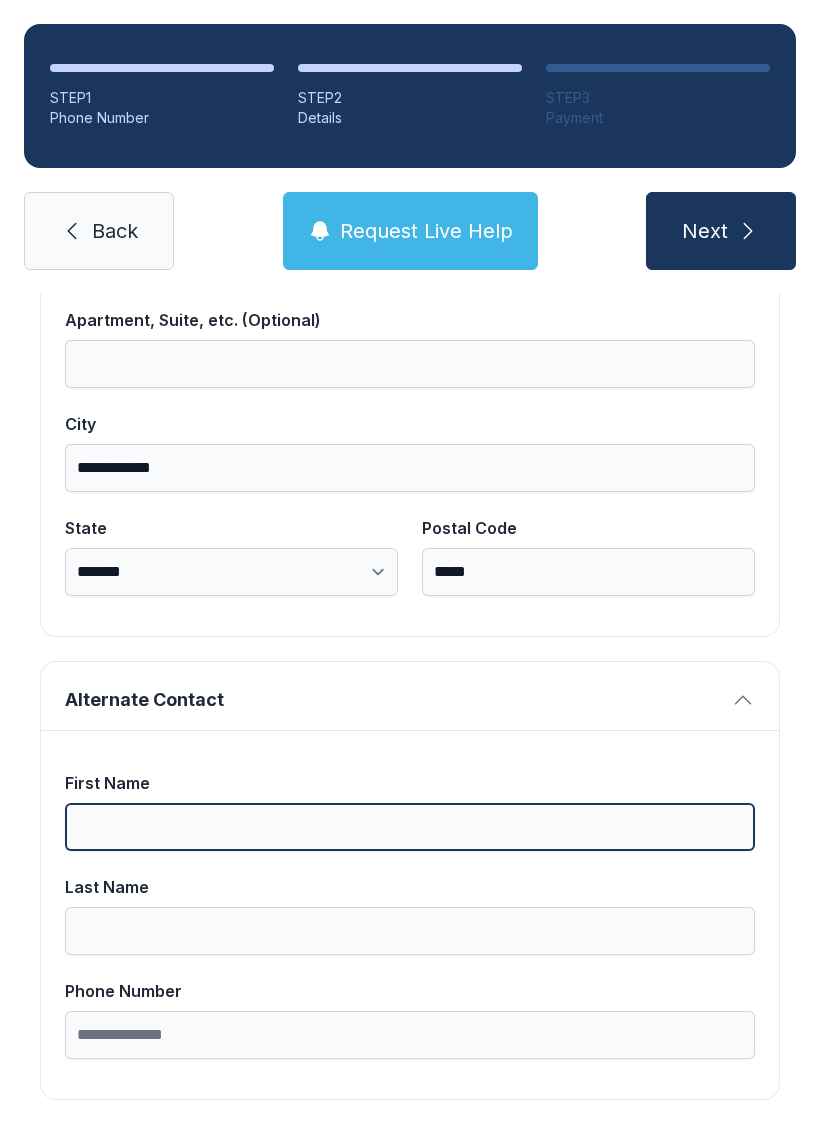 click on "First Name" at bounding box center [410, 827] 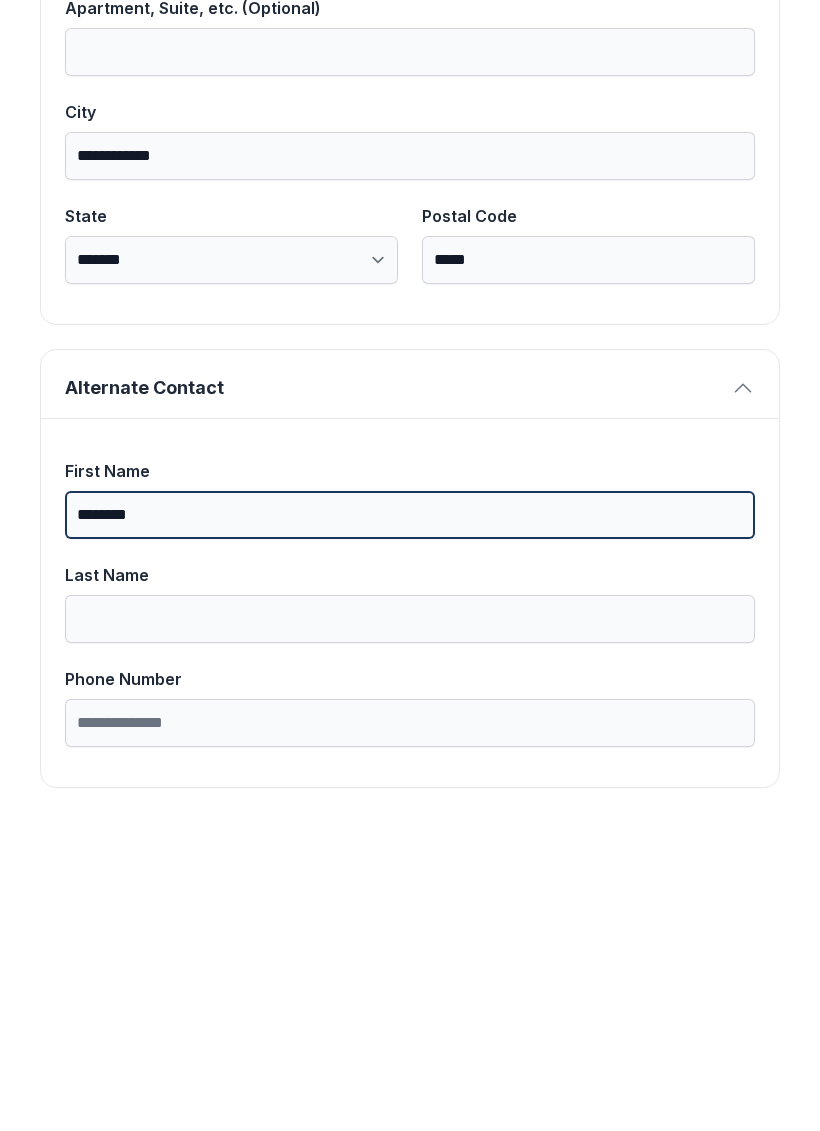type on "********" 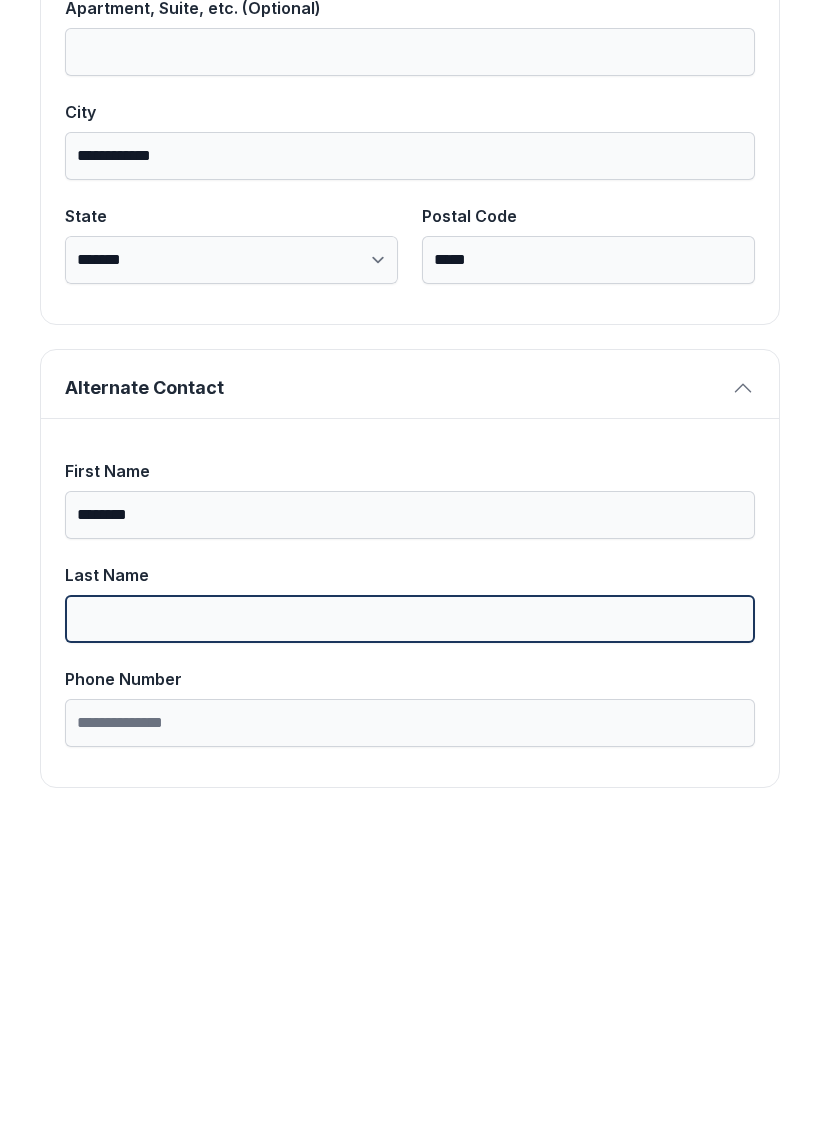 click on "Last Name" at bounding box center [410, 931] 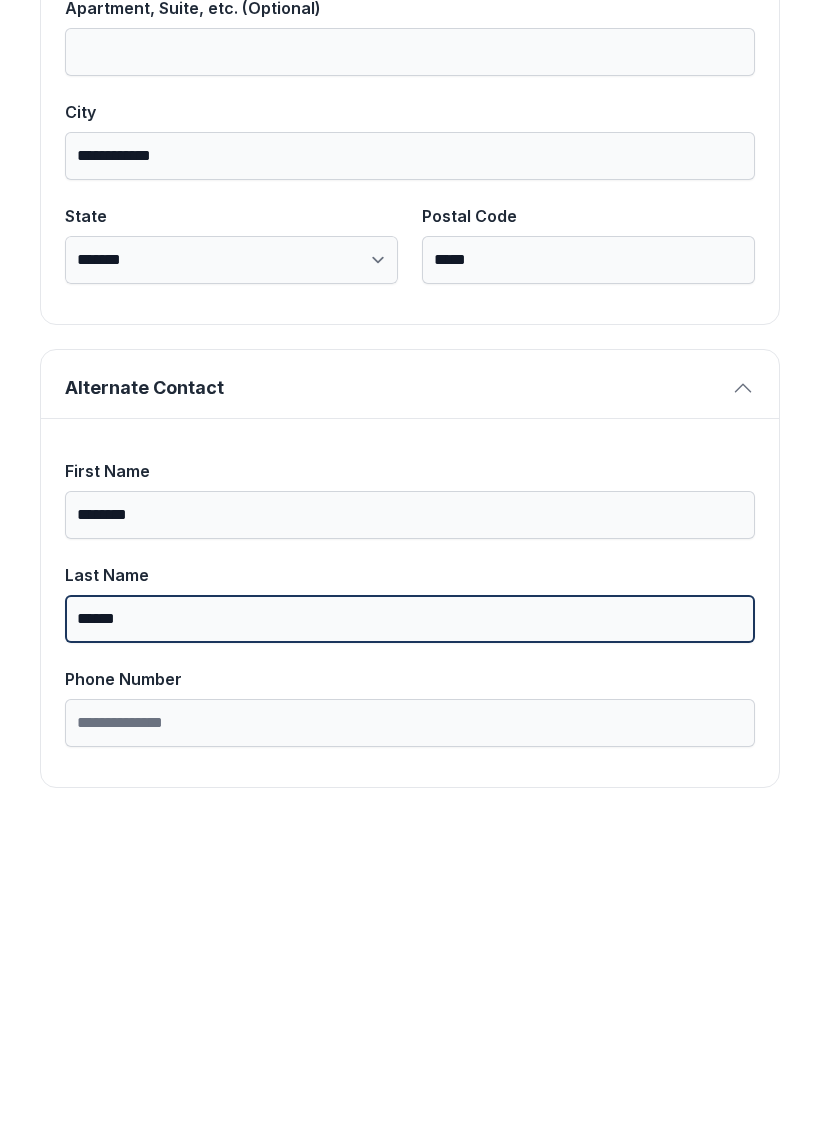 type on "******" 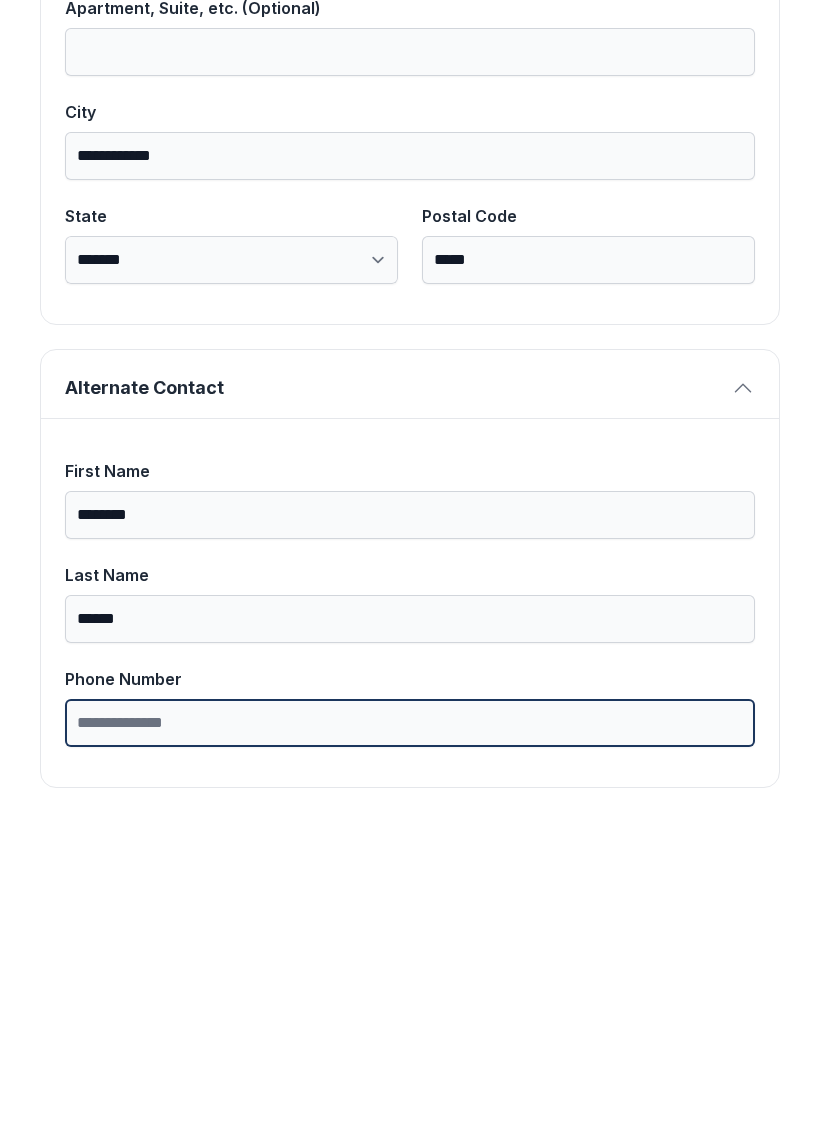 click on "Phone Number" at bounding box center [410, 1035] 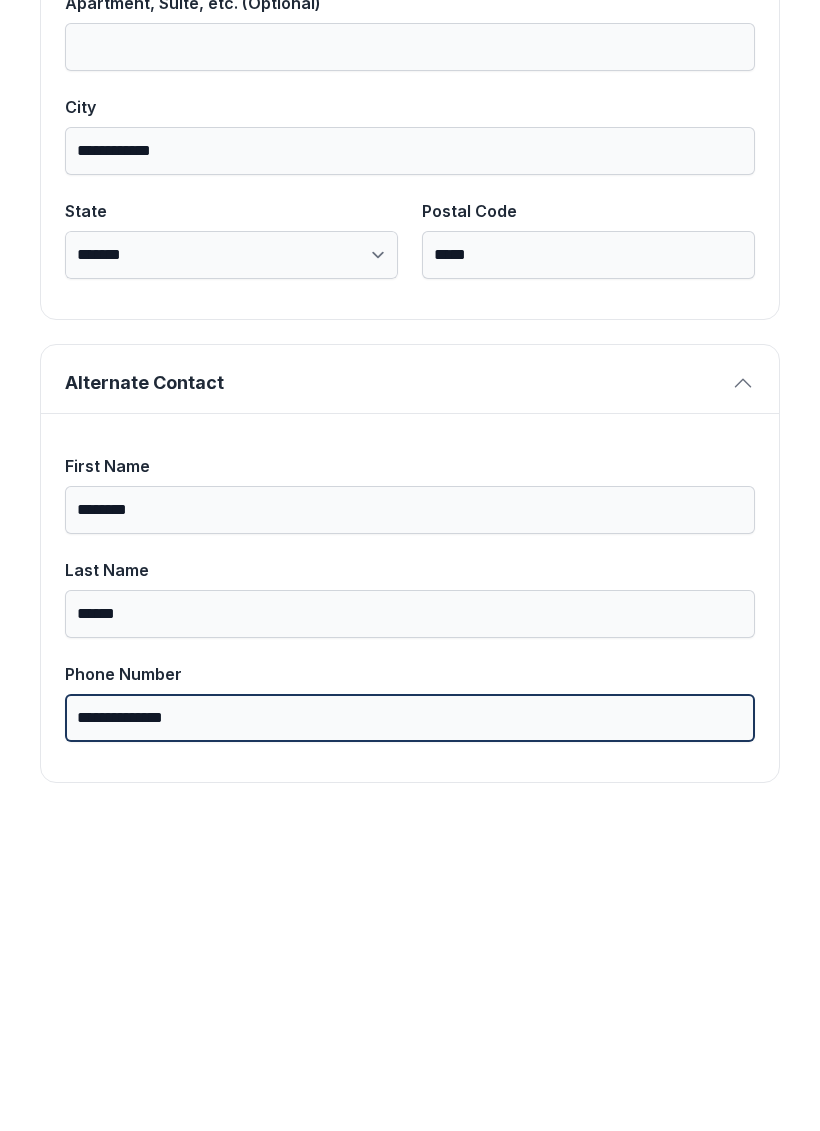 scroll, scrollTop: 1269, scrollLeft: 0, axis: vertical 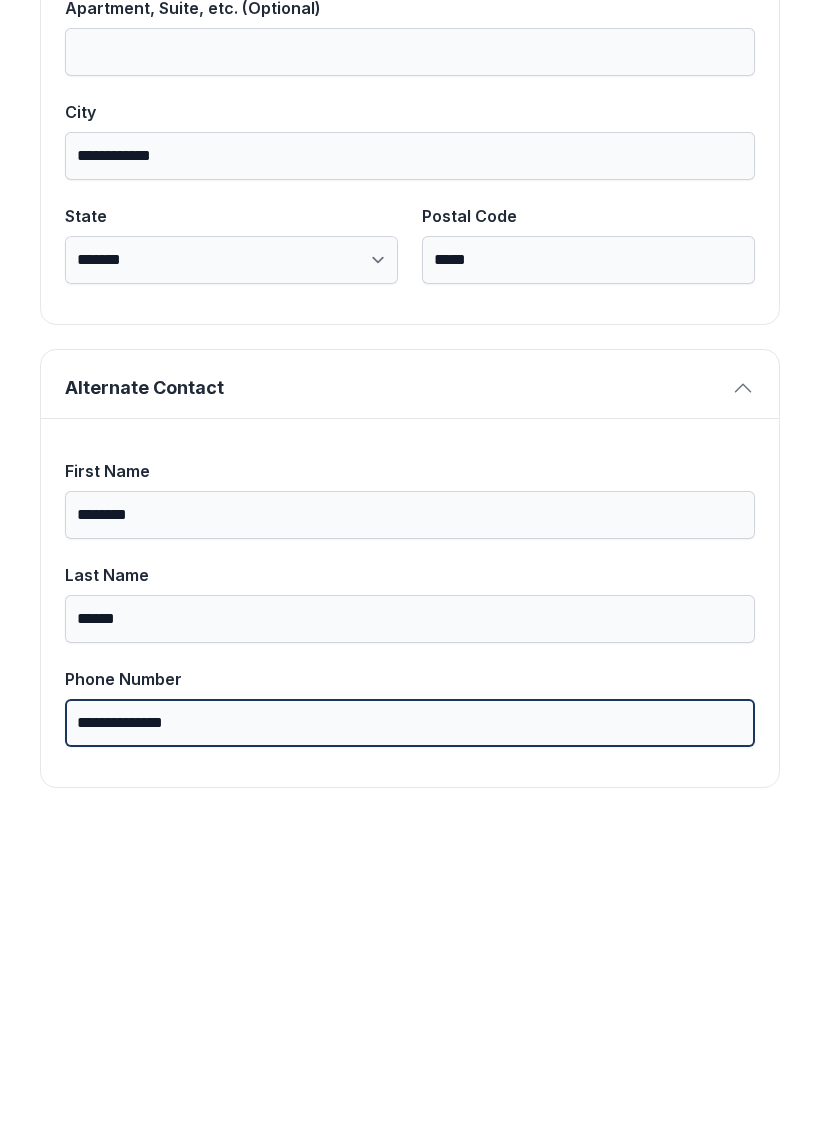 type on "**********" 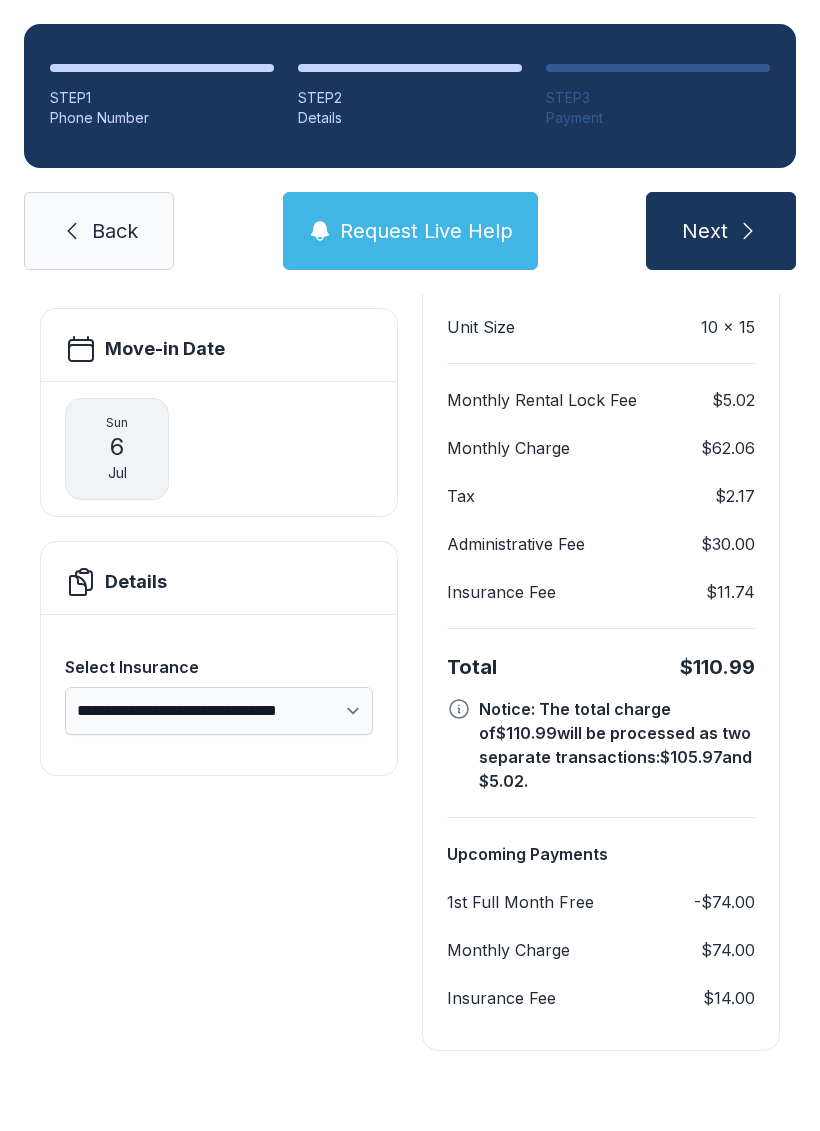 scroll, scrollTop: 228, scrollLeft: 0, axis: vertical 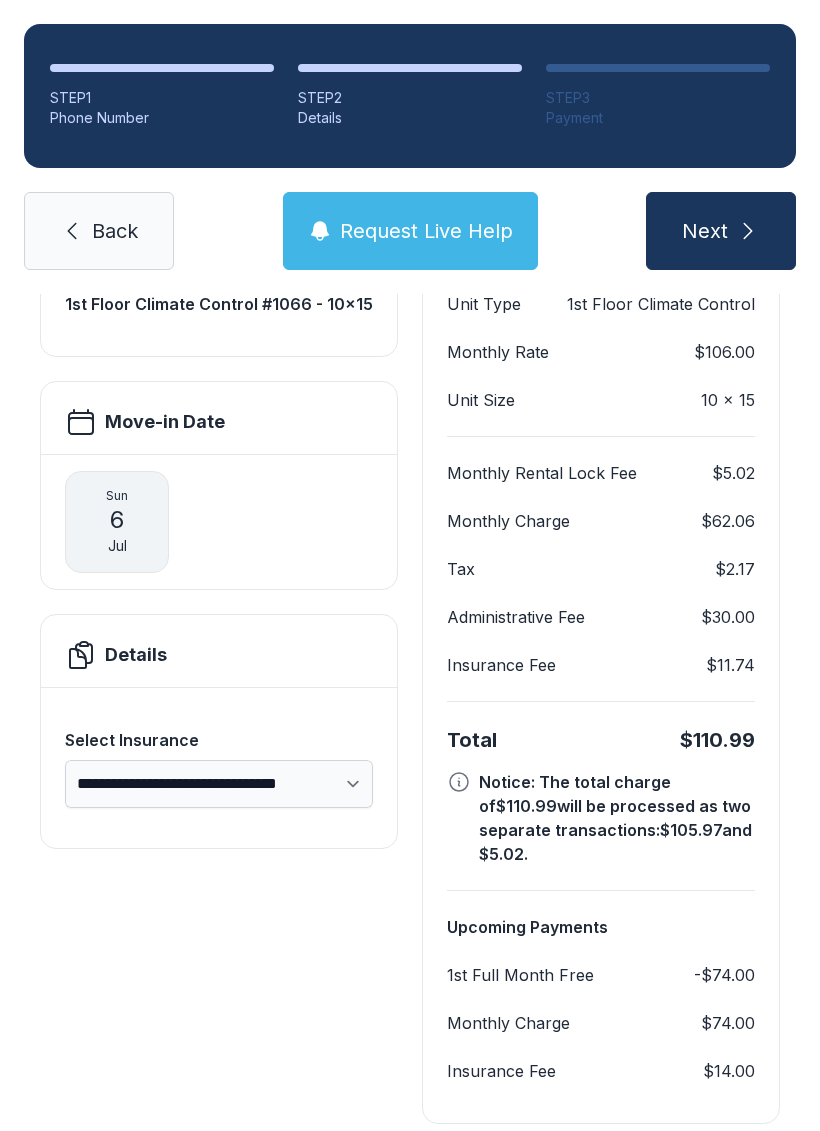 click on "Move-in Date" at bounding box center [219, 219] 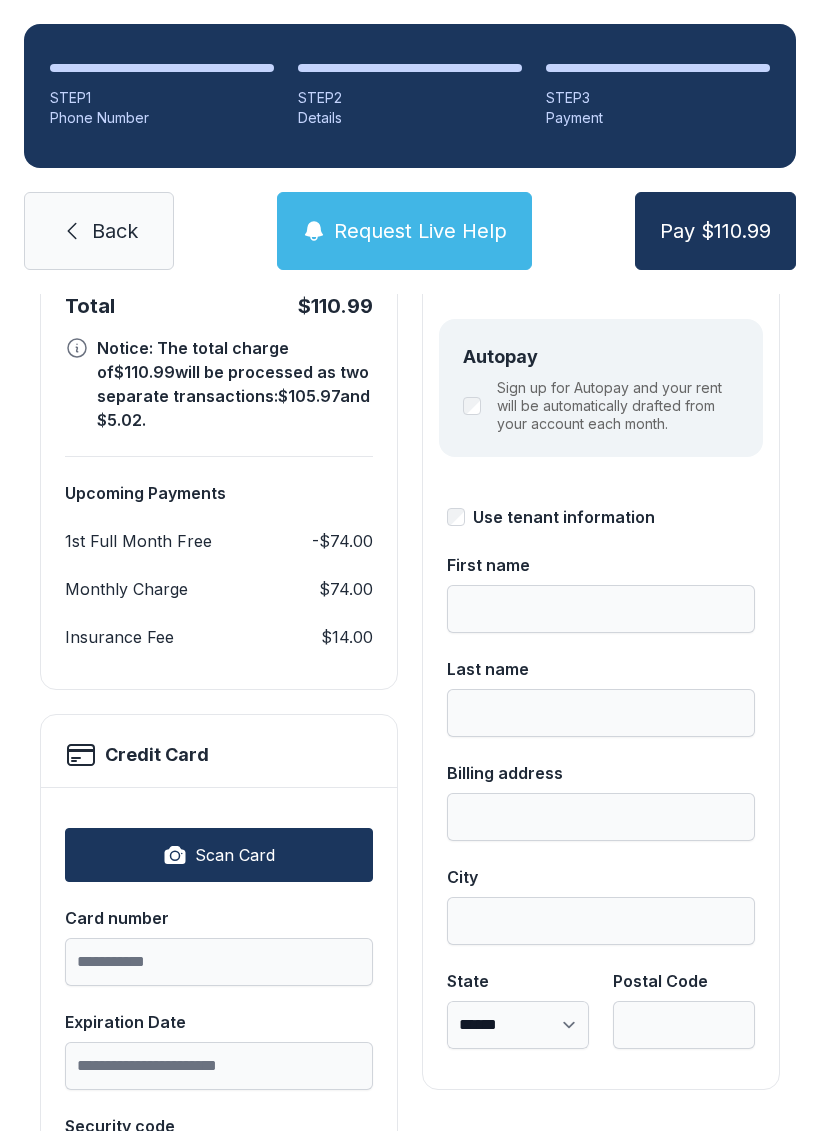 scroll, scrollTop: 0, scrollLeft: 0, axis: both 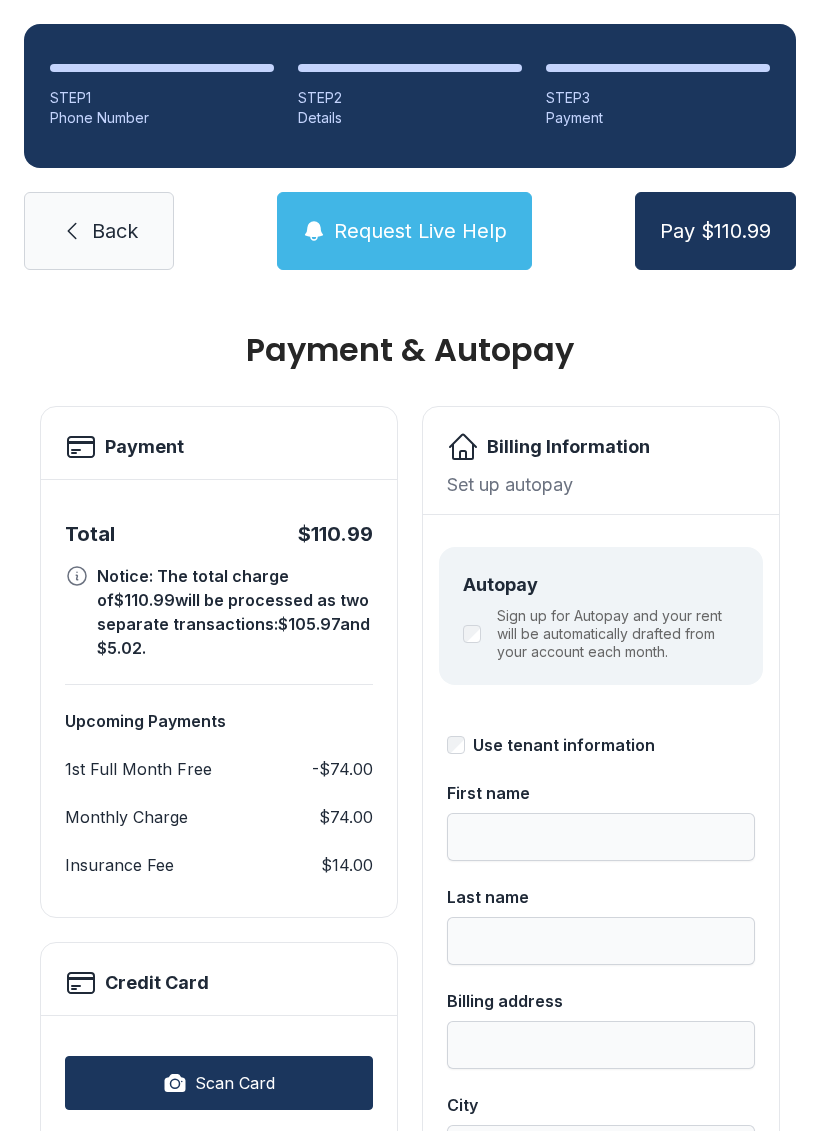click on "Scan Card" at bounding box center (219, 1083) 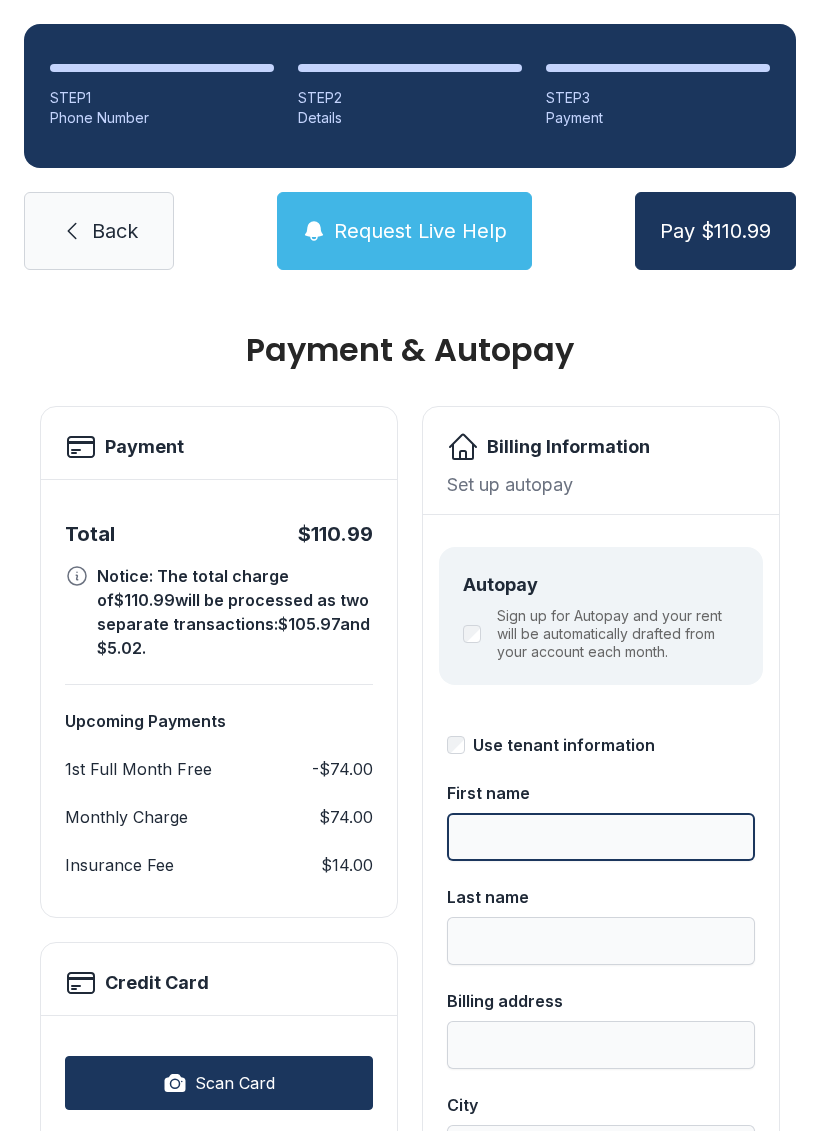 click on "First name" at bounding box center [601, 837] 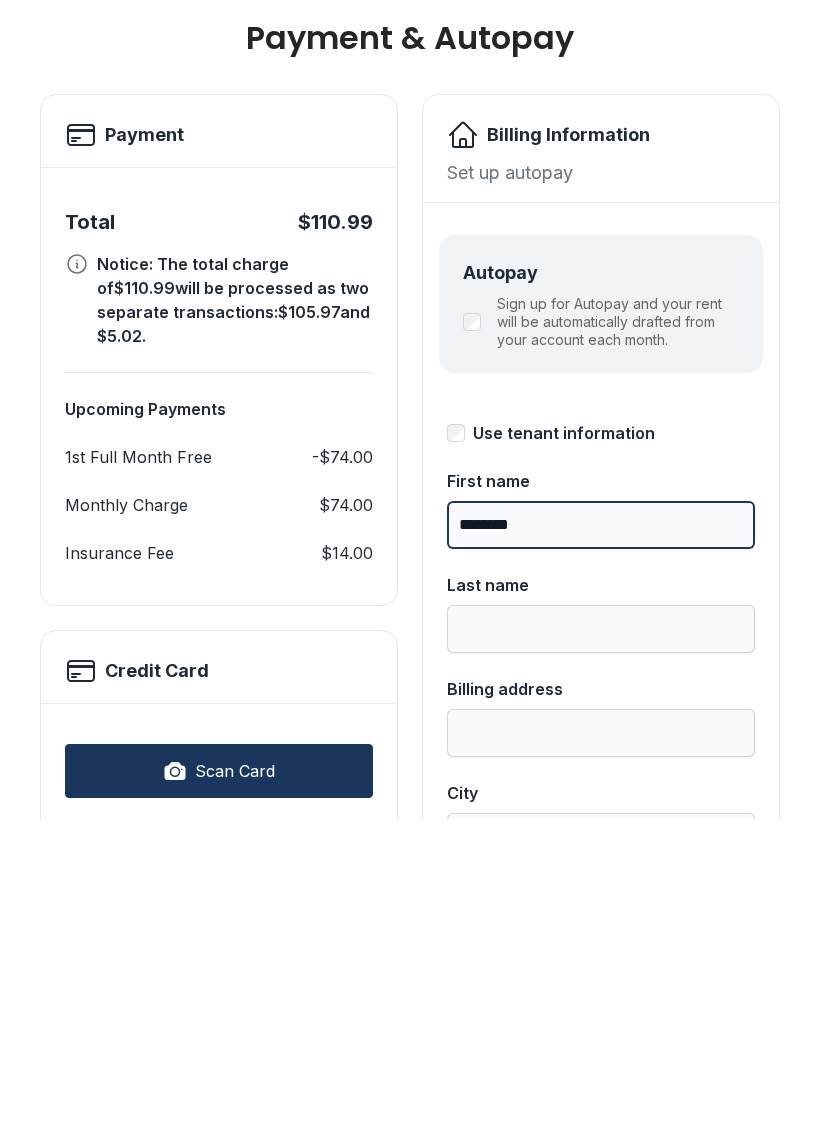 type on "********" 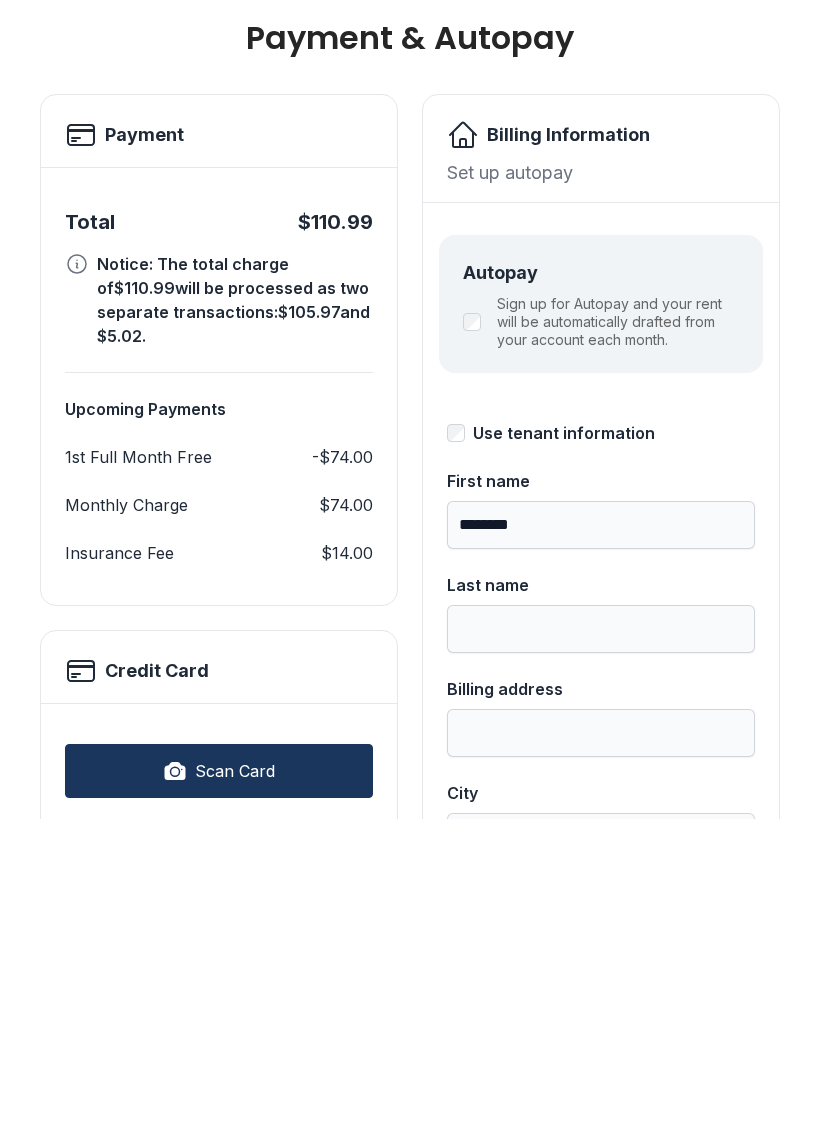 click on "Last name" at bounding box center [601, 941] 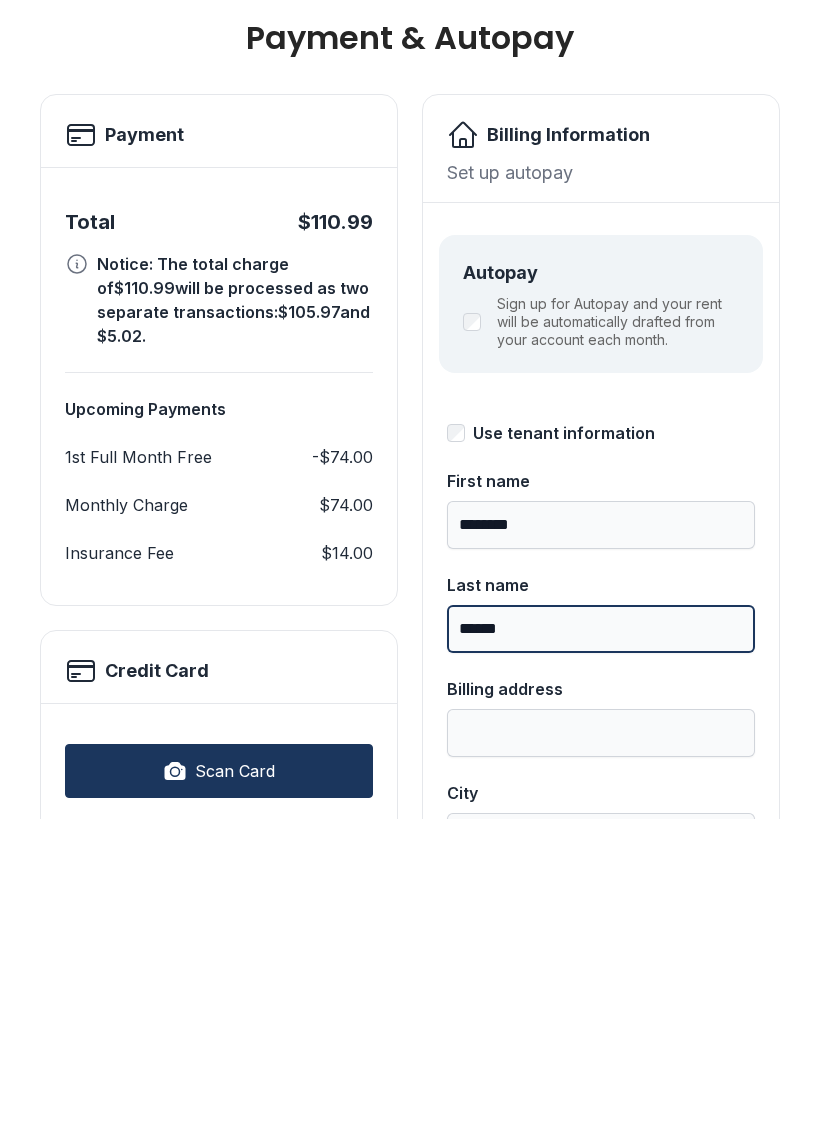 type on "******" 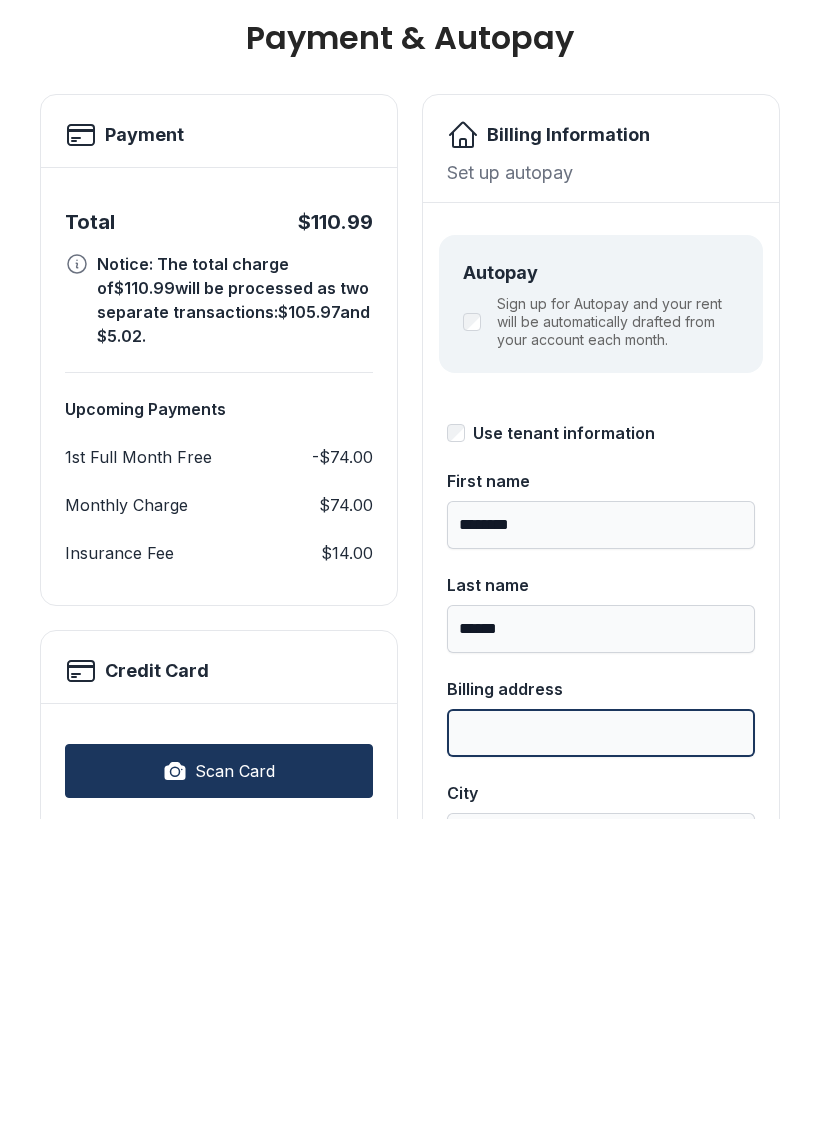 click on "Billing address" at bounding box center [601, 1045] 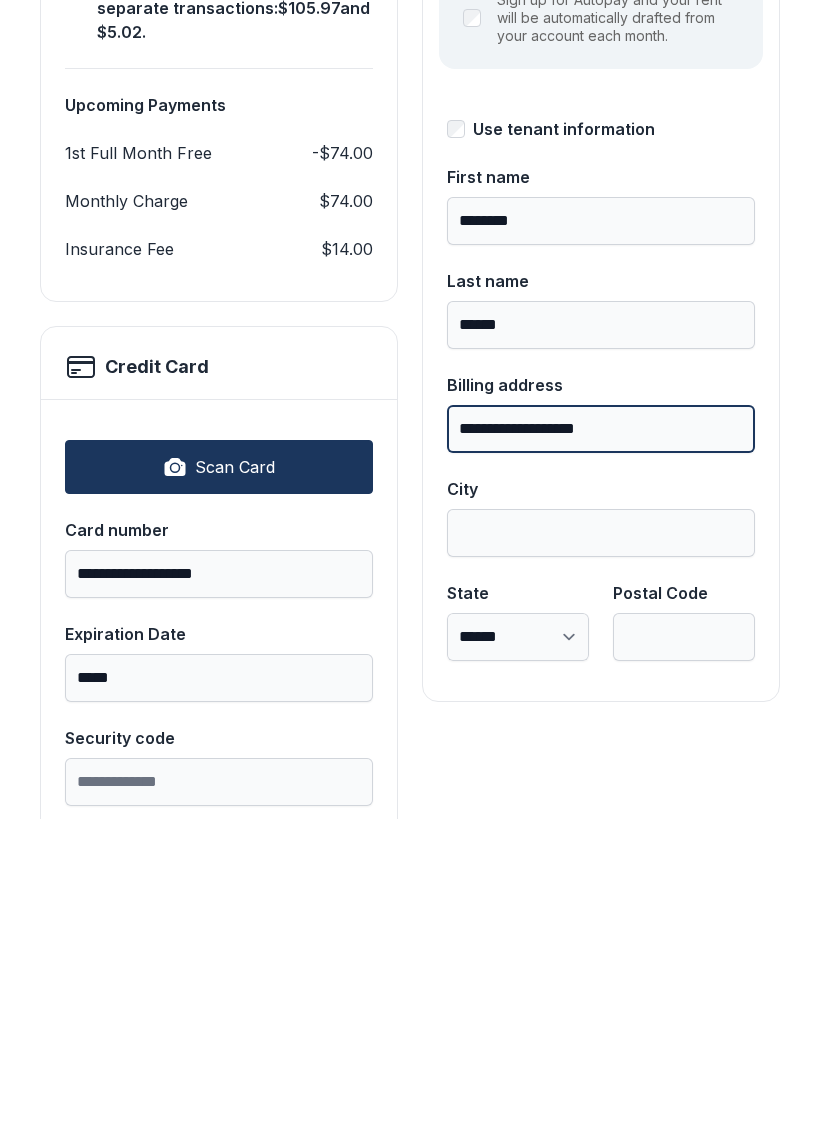 scroll, scrollTop: 312, scrollLeft: 0, axis: vertical 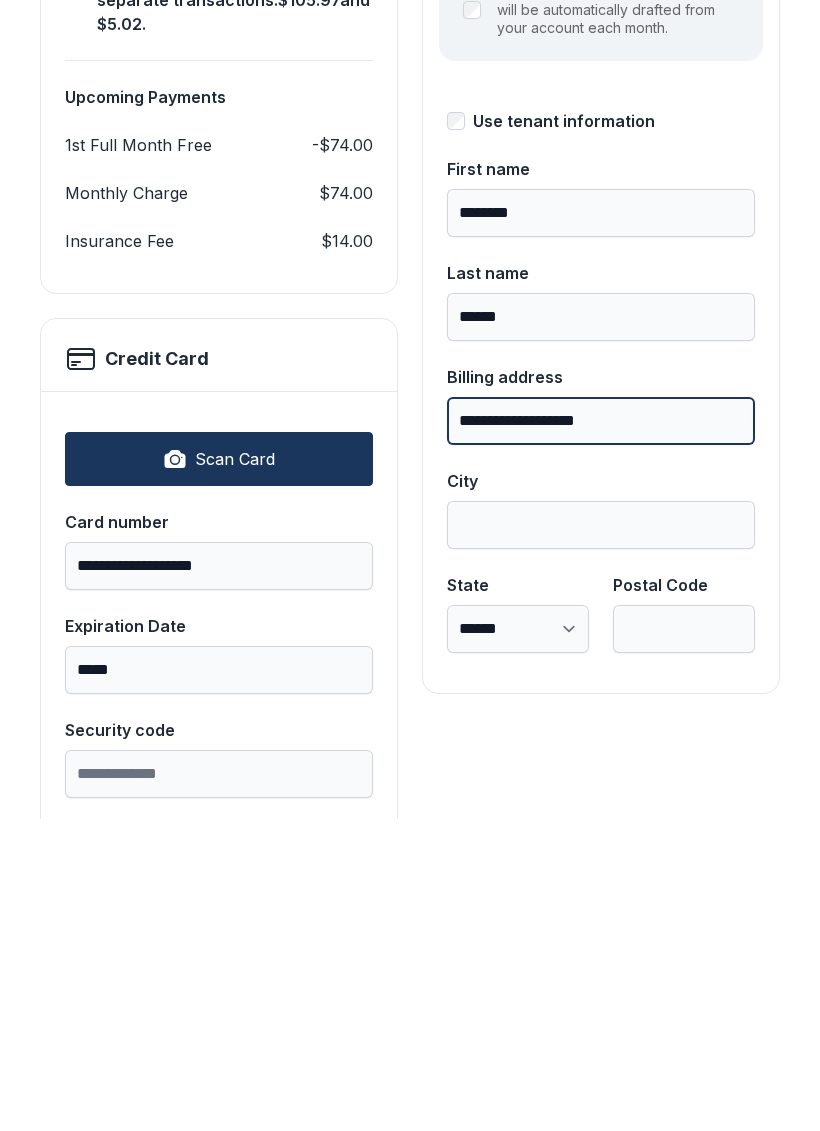 type on "**********" 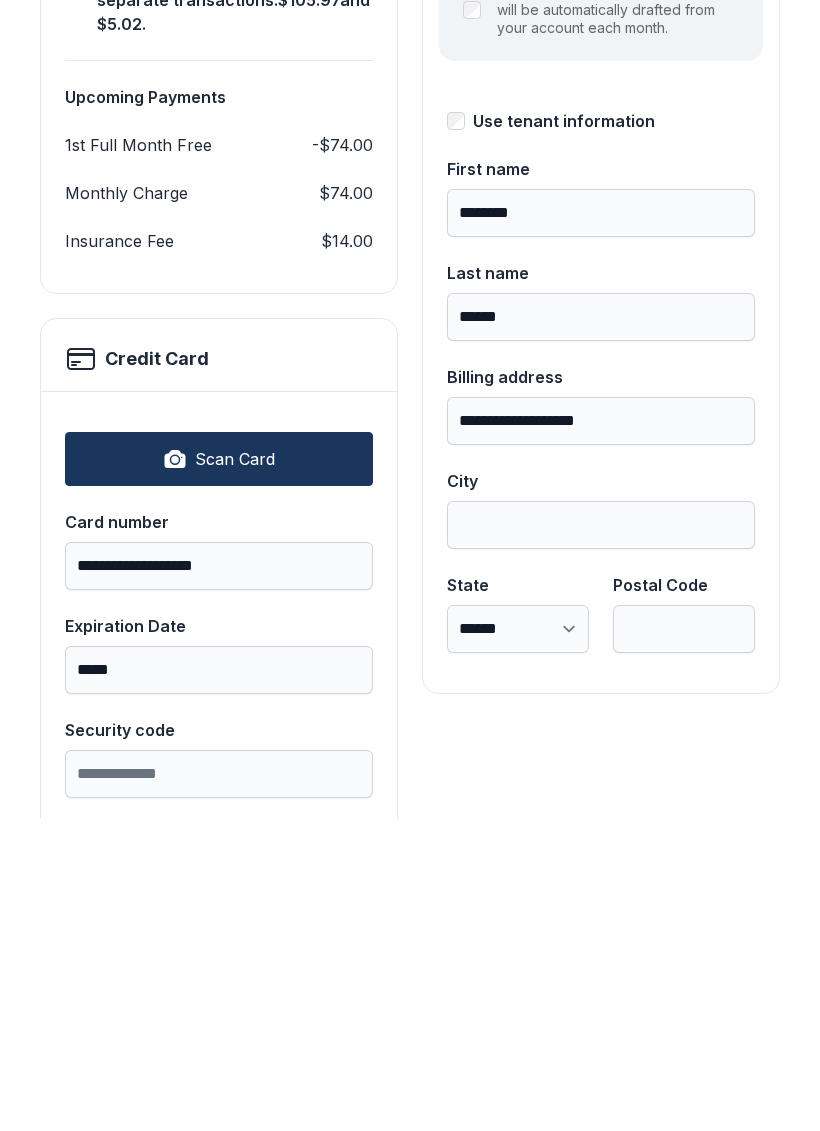 click on "City" at bounding box center [601, 837] 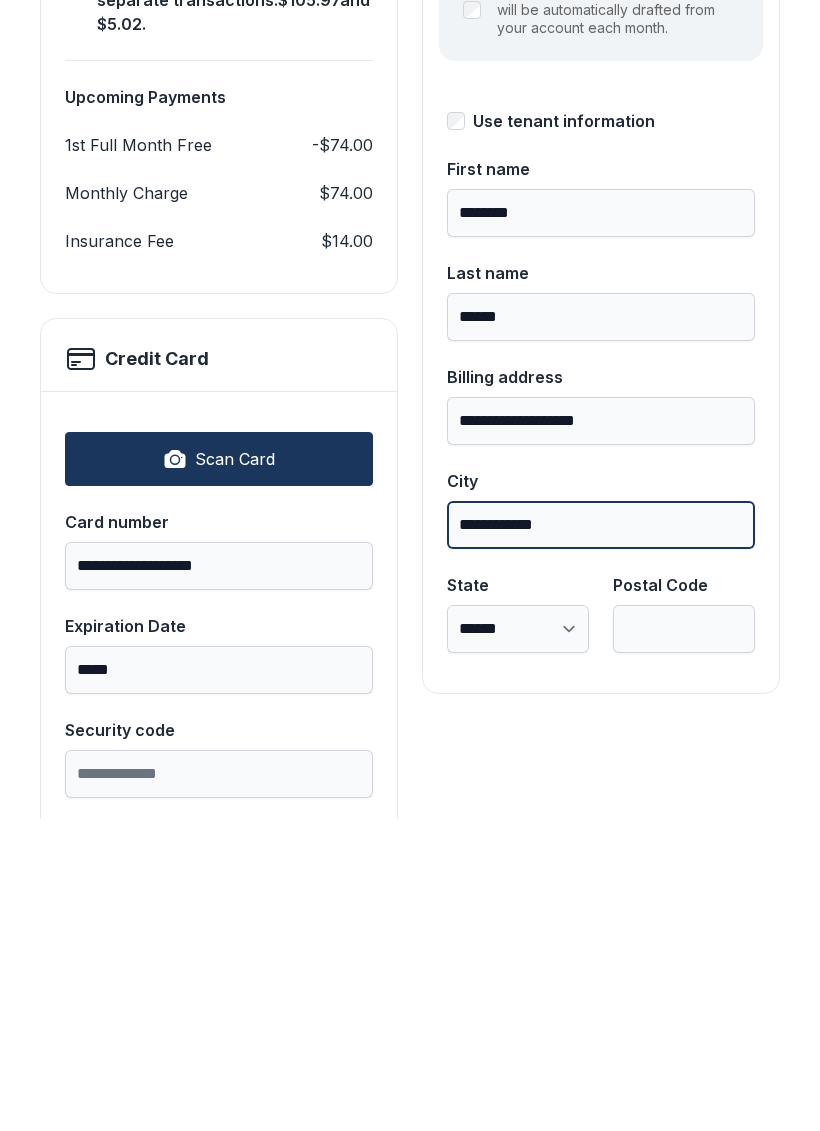 type on "**********" 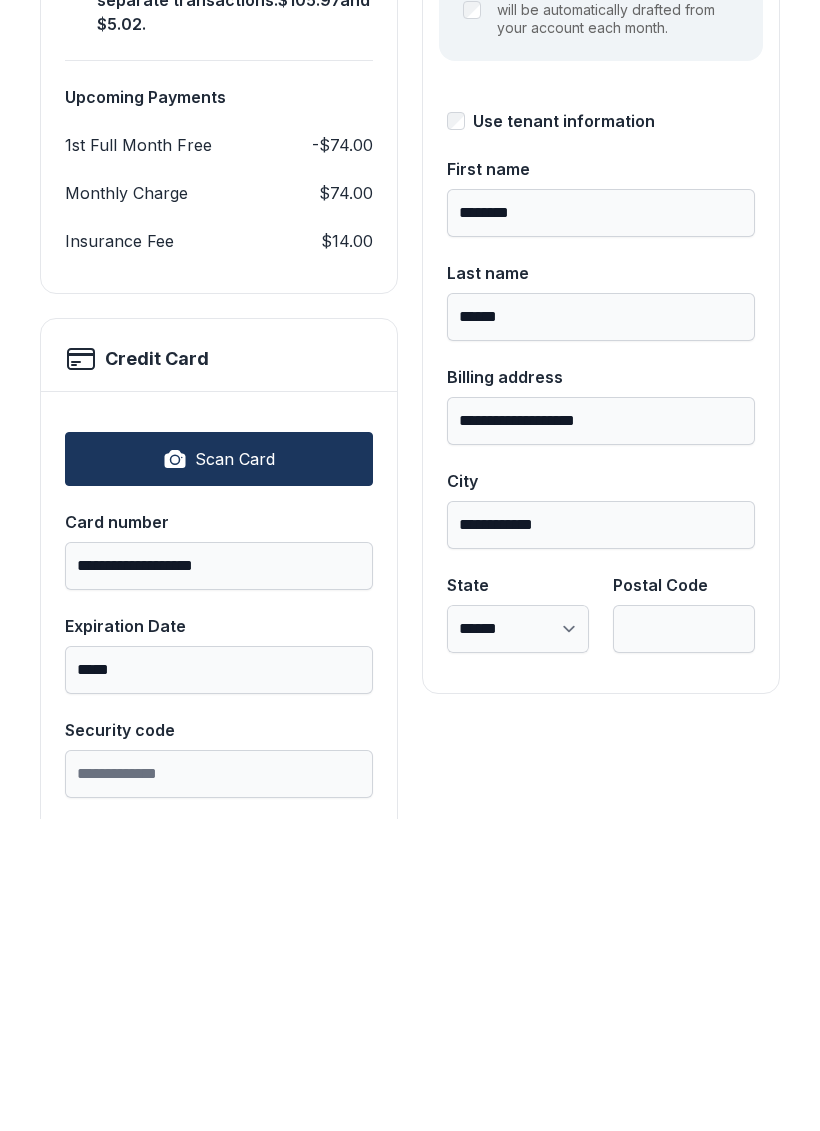 click on "**********" at bounding box center [518, 941] 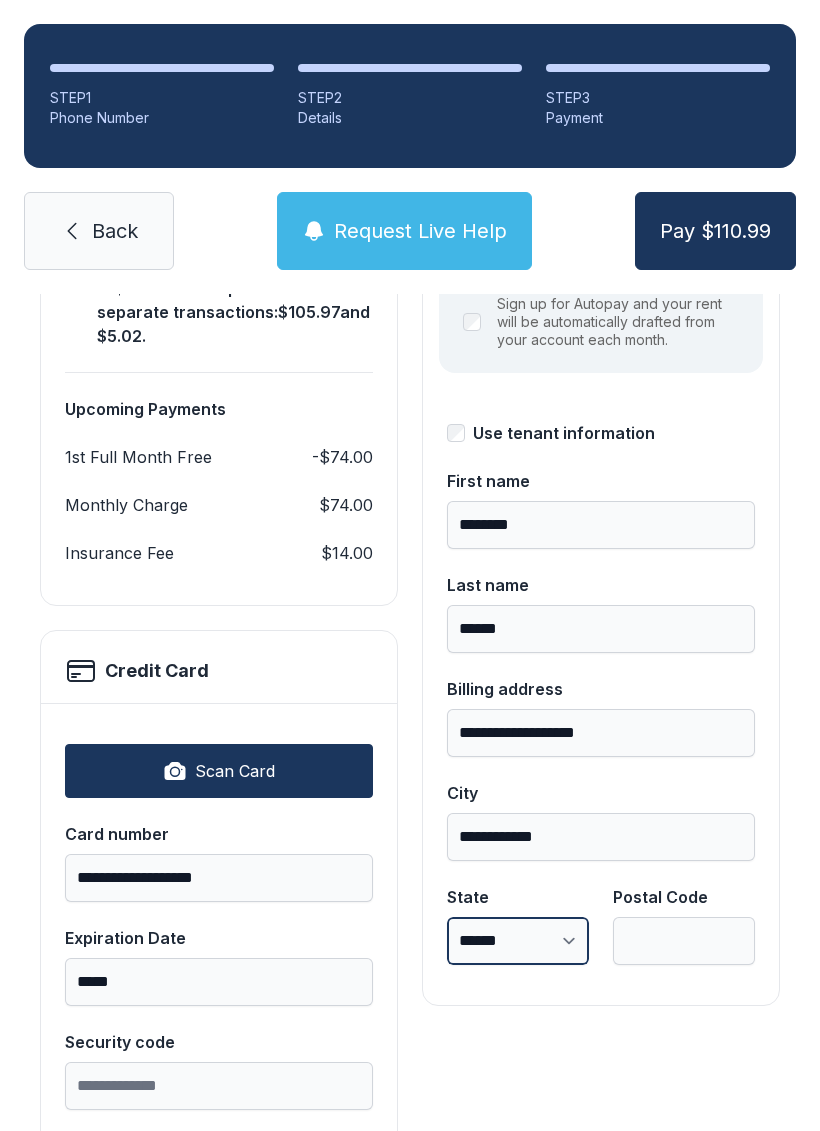 select on "**" 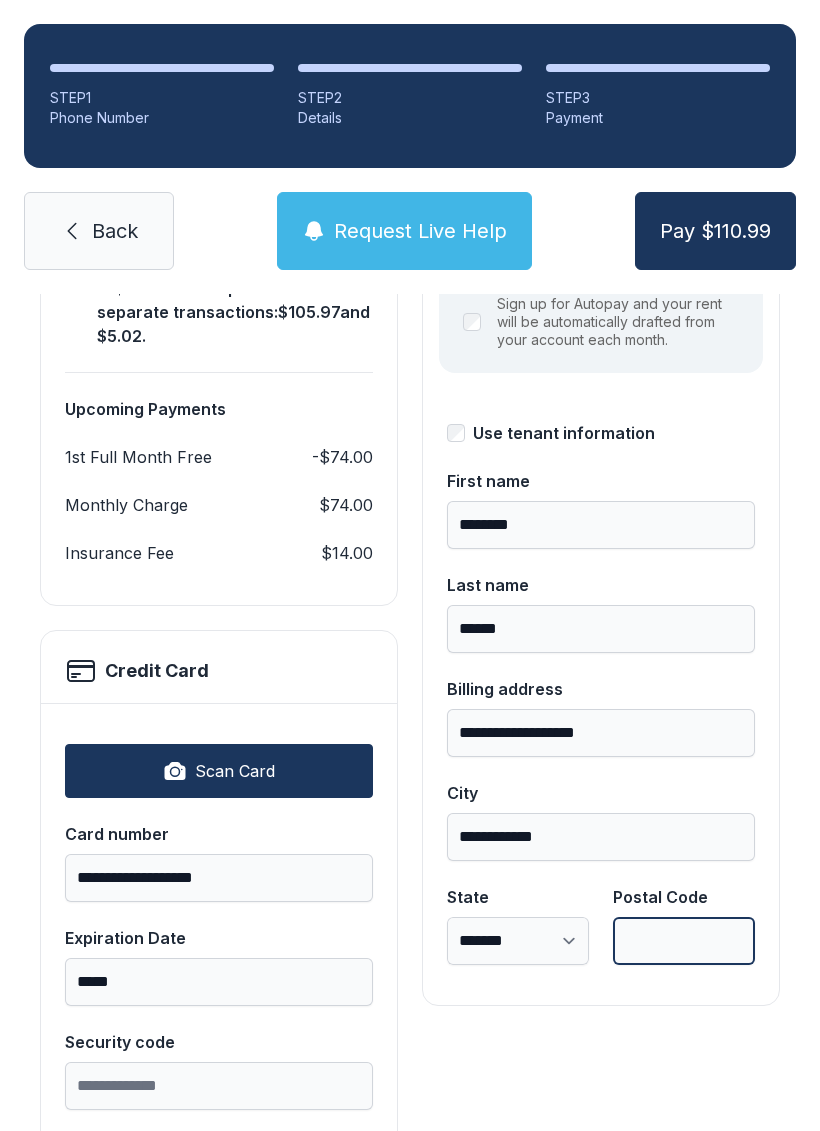 click on "Postal Code" at bounding box center (684, 941) 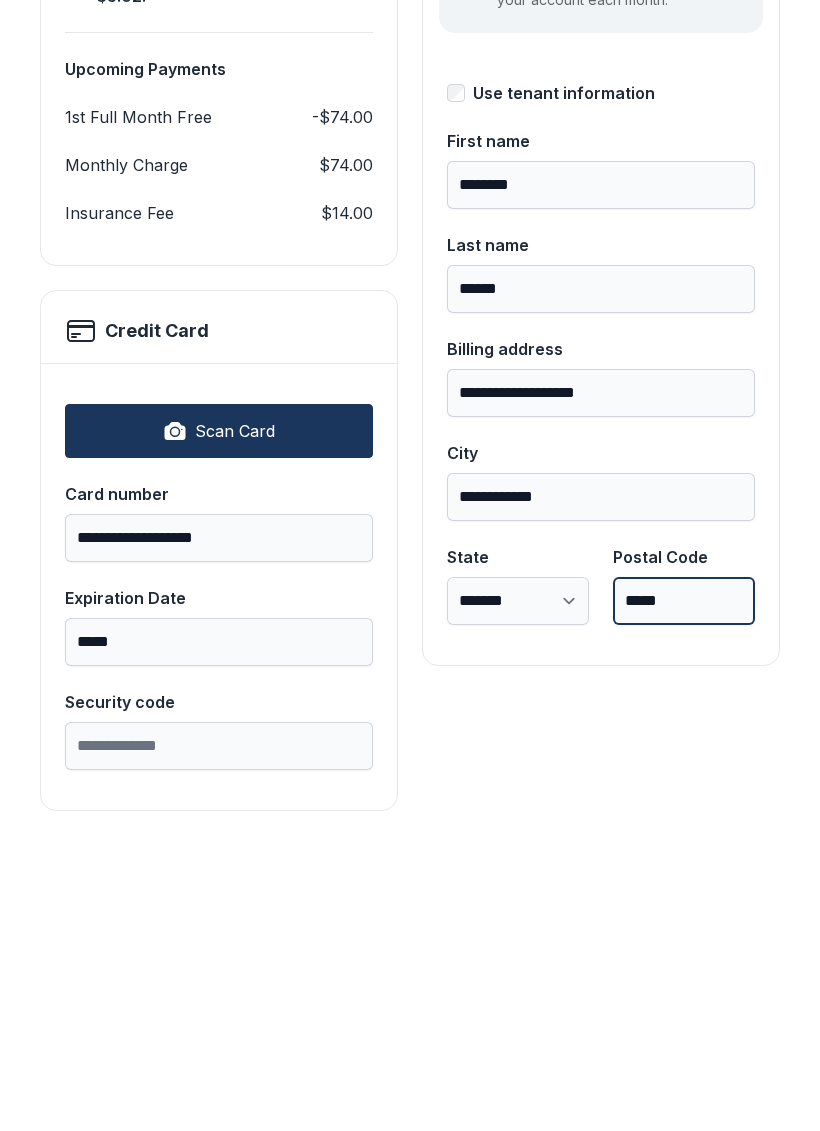 scroll, scrollTop: 339, scrollLeft: 0, axis: vertical 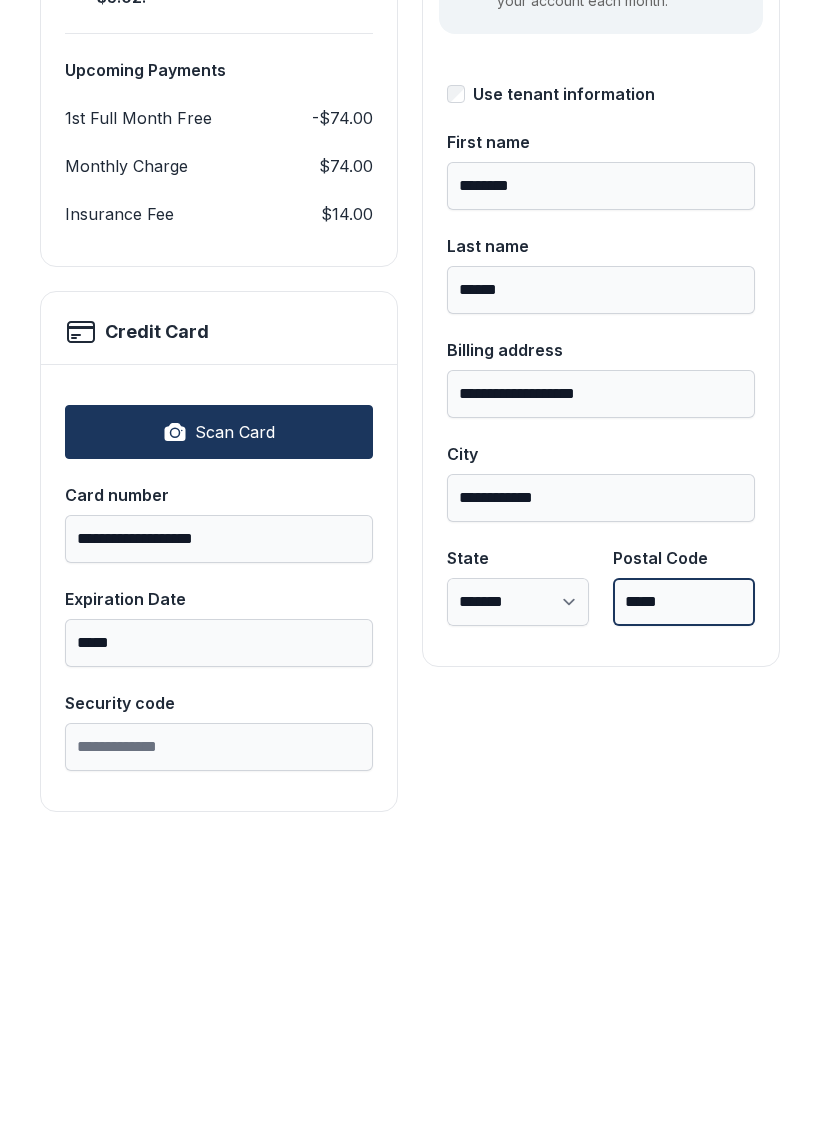 type on "*****" 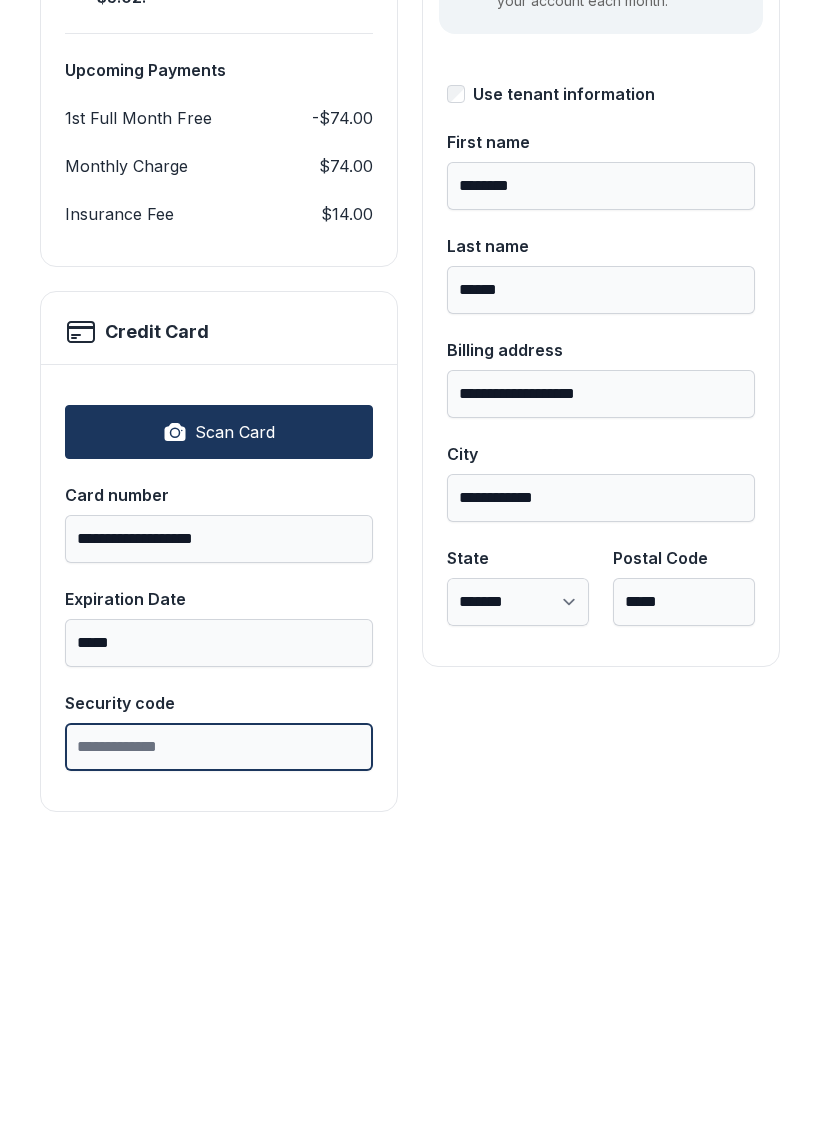 click on "Security code" at bounding box center (219, 1059) 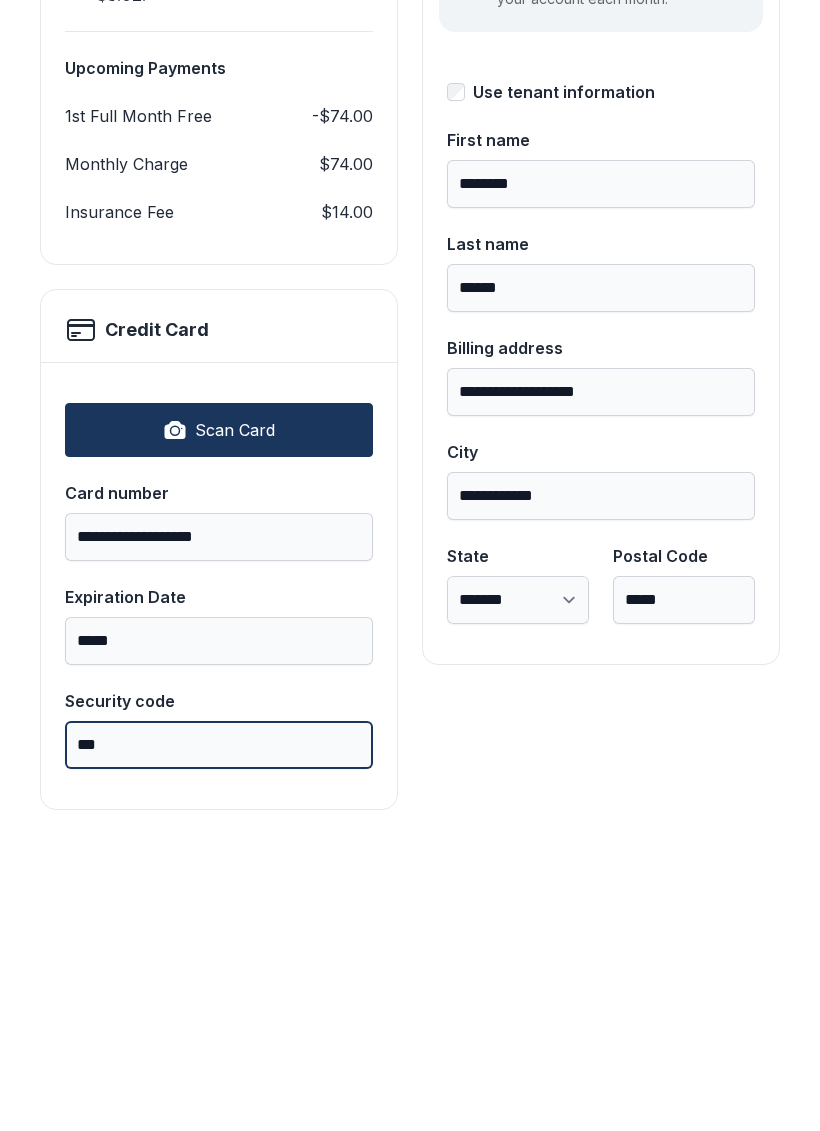 scroll, scrollTop: 339, scrollLeft: 0, axis: vertical 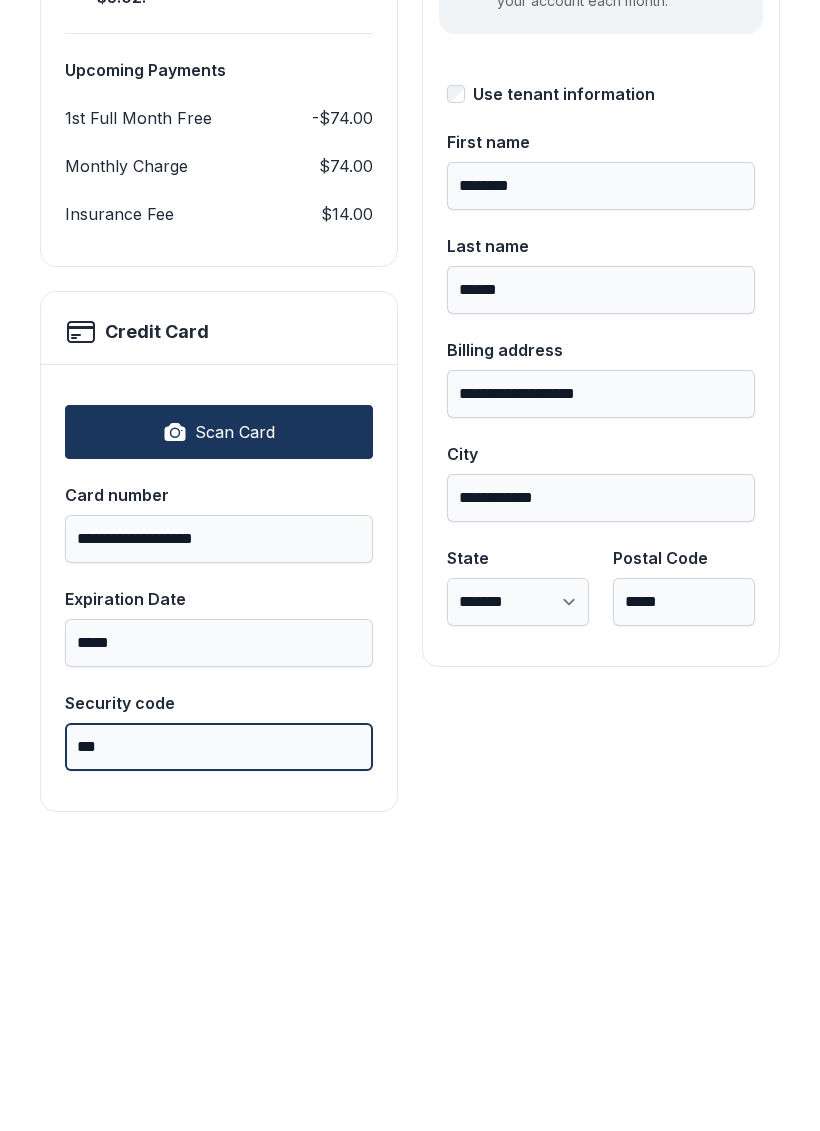 type on "***" 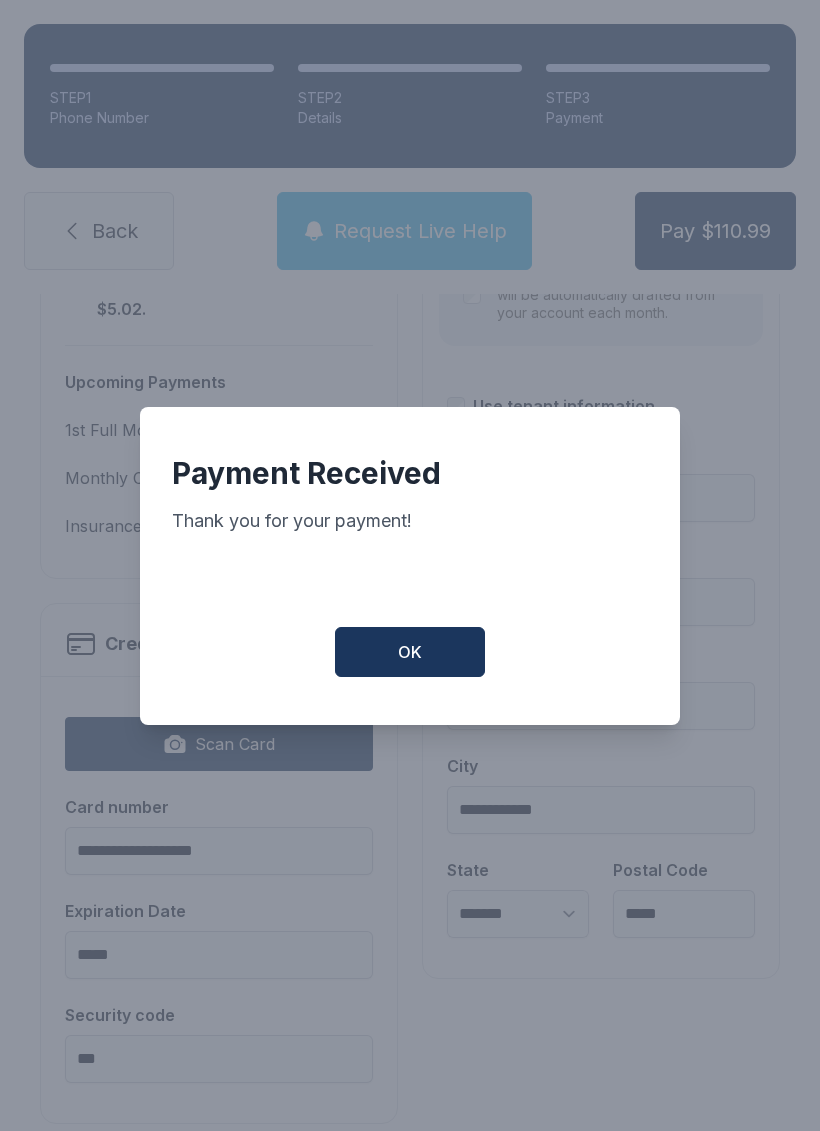 click on "OK" at bounding box center [410, 652] 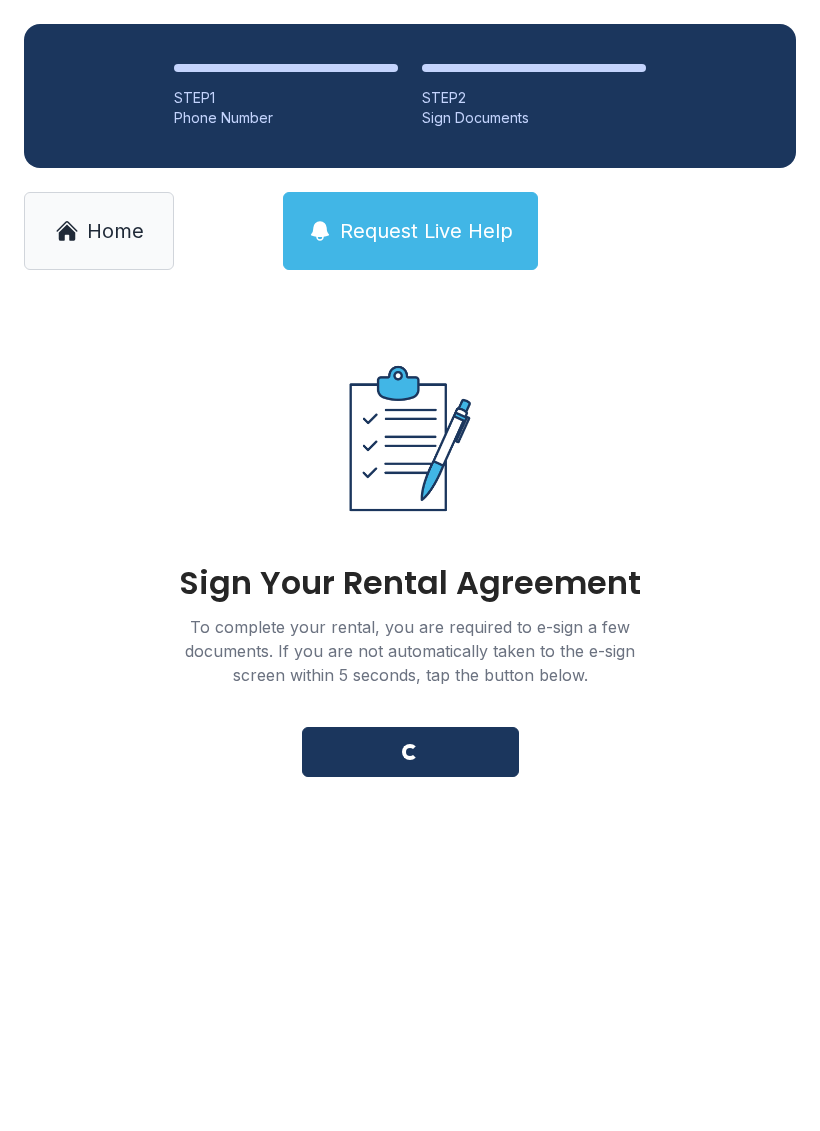 scroll, scrollTop: 0, scrollLeft: 0, axis: both 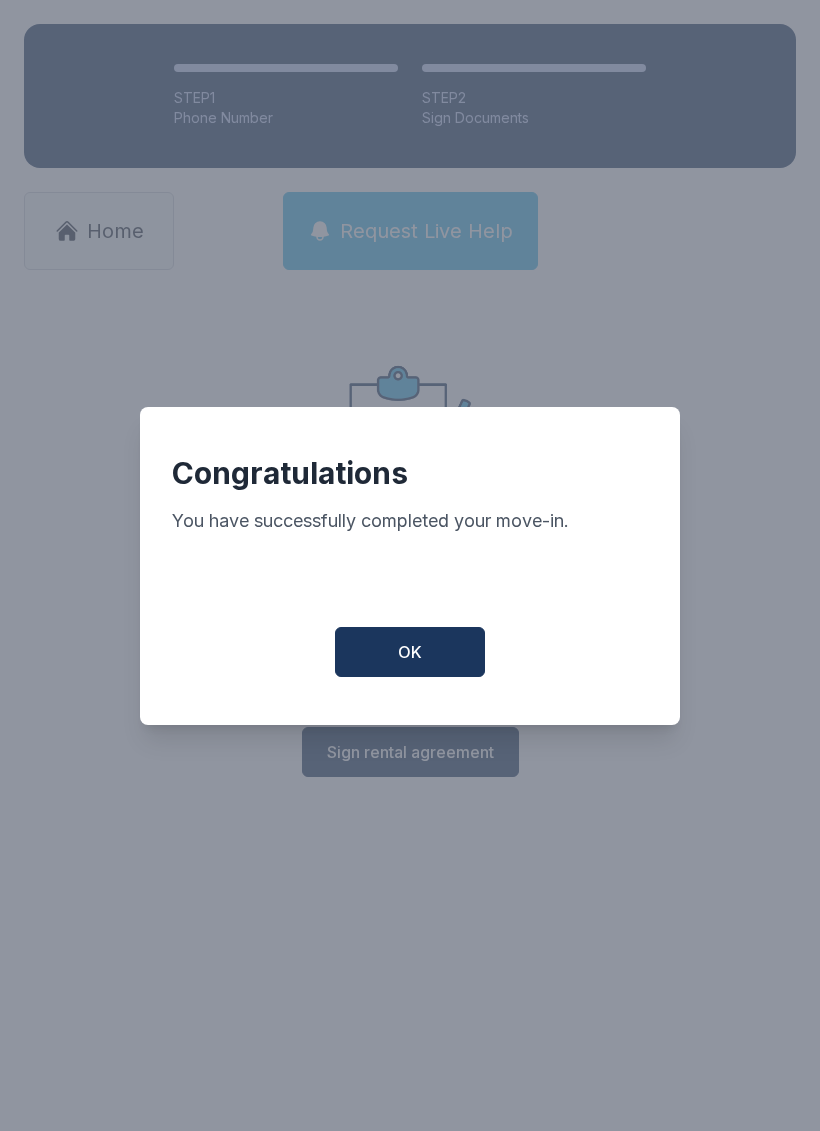 click on "OK" at bounding box center (410, 652) 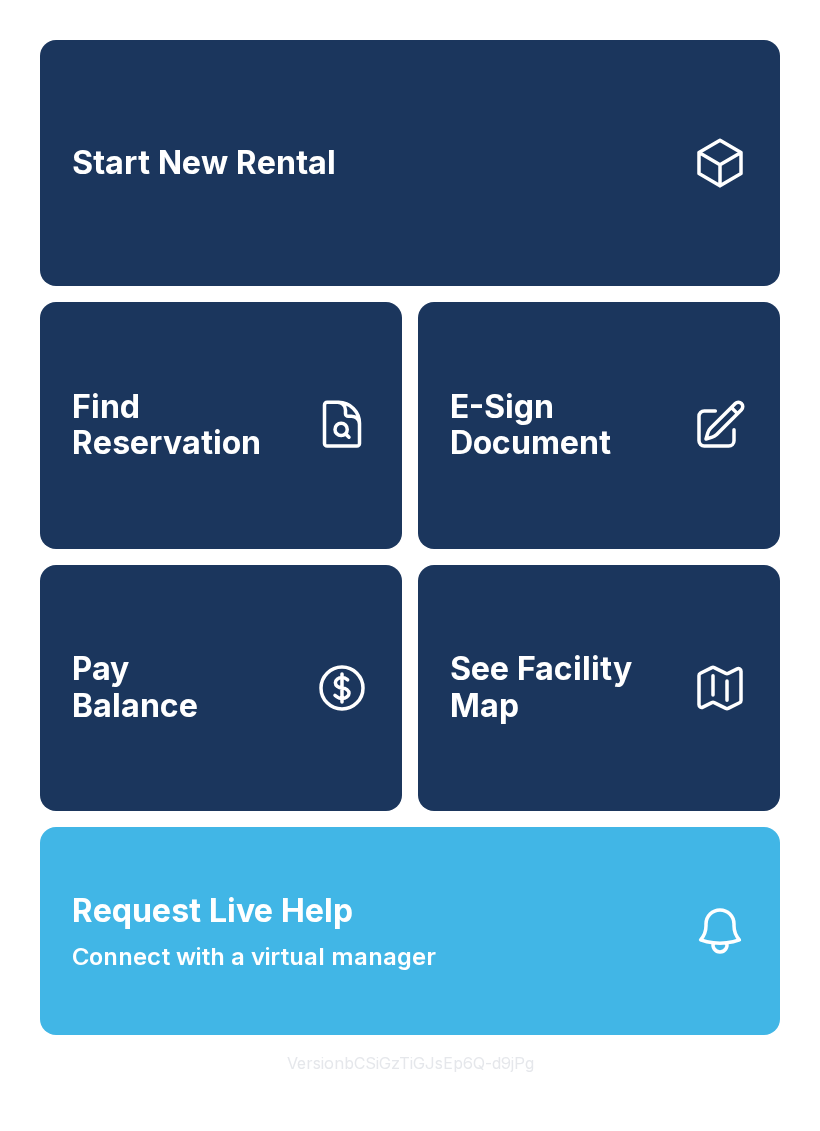 click at bounding box center (720, 931) 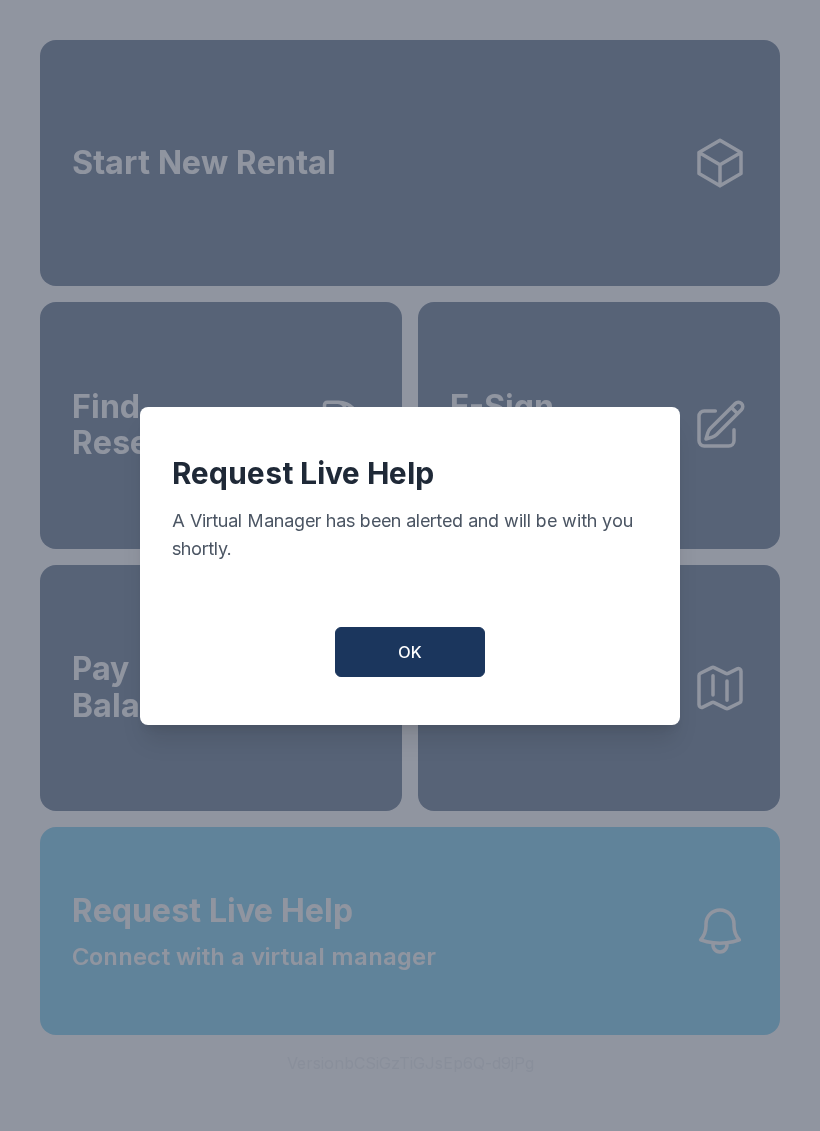click on "OK" at bounding box center (410, 652) 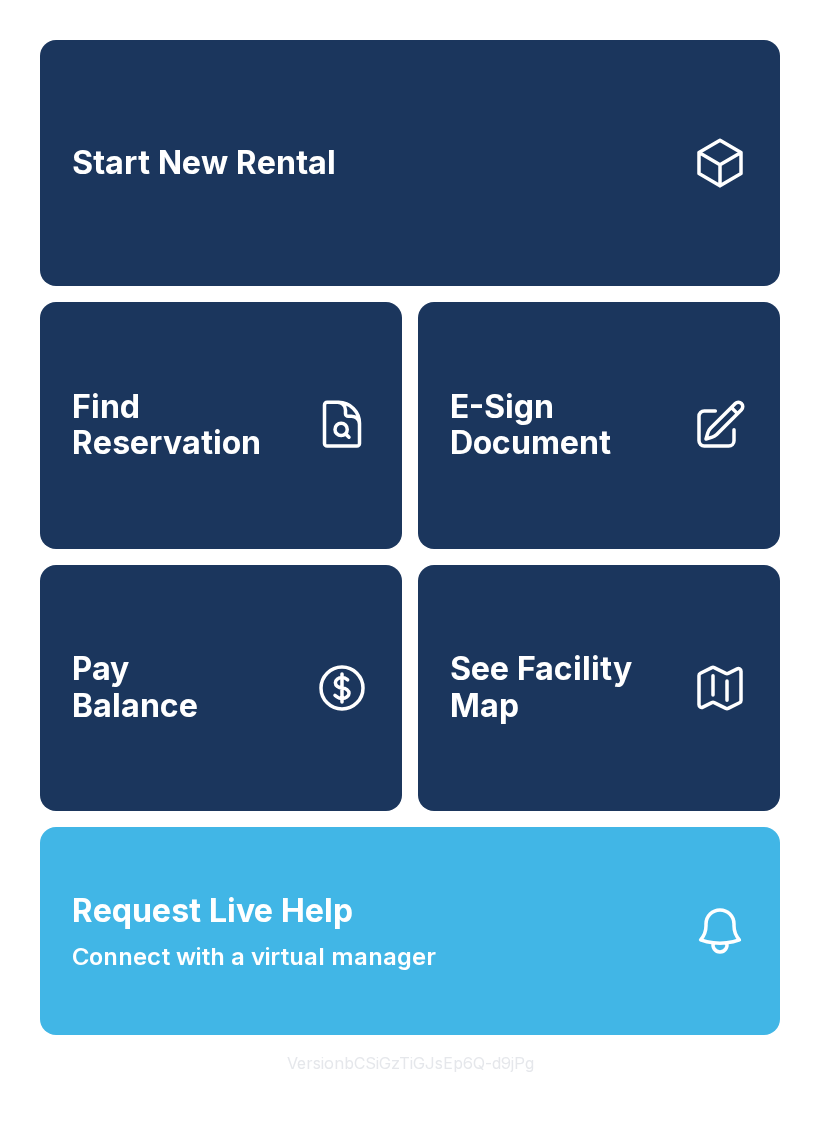 click on "E-Sign Document" at bounding box center [563, 425] 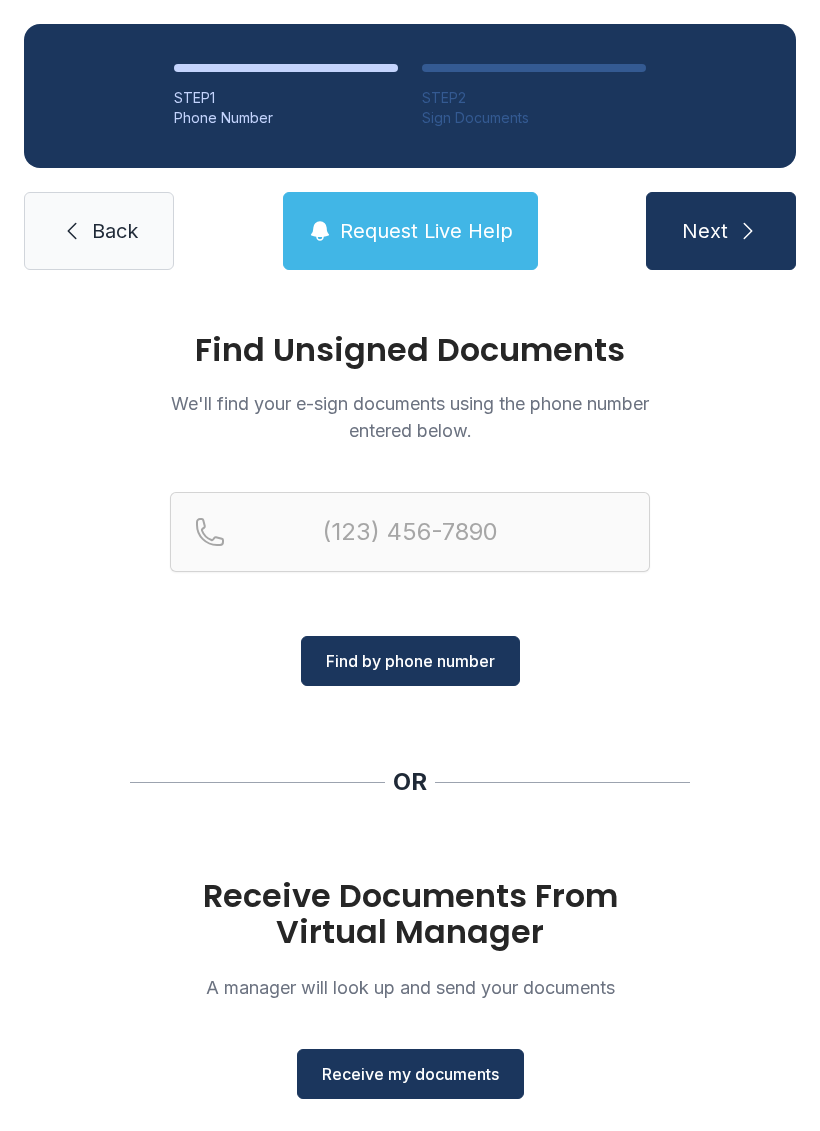 click on "Receive my documents" at bounding box center (410, 1074) 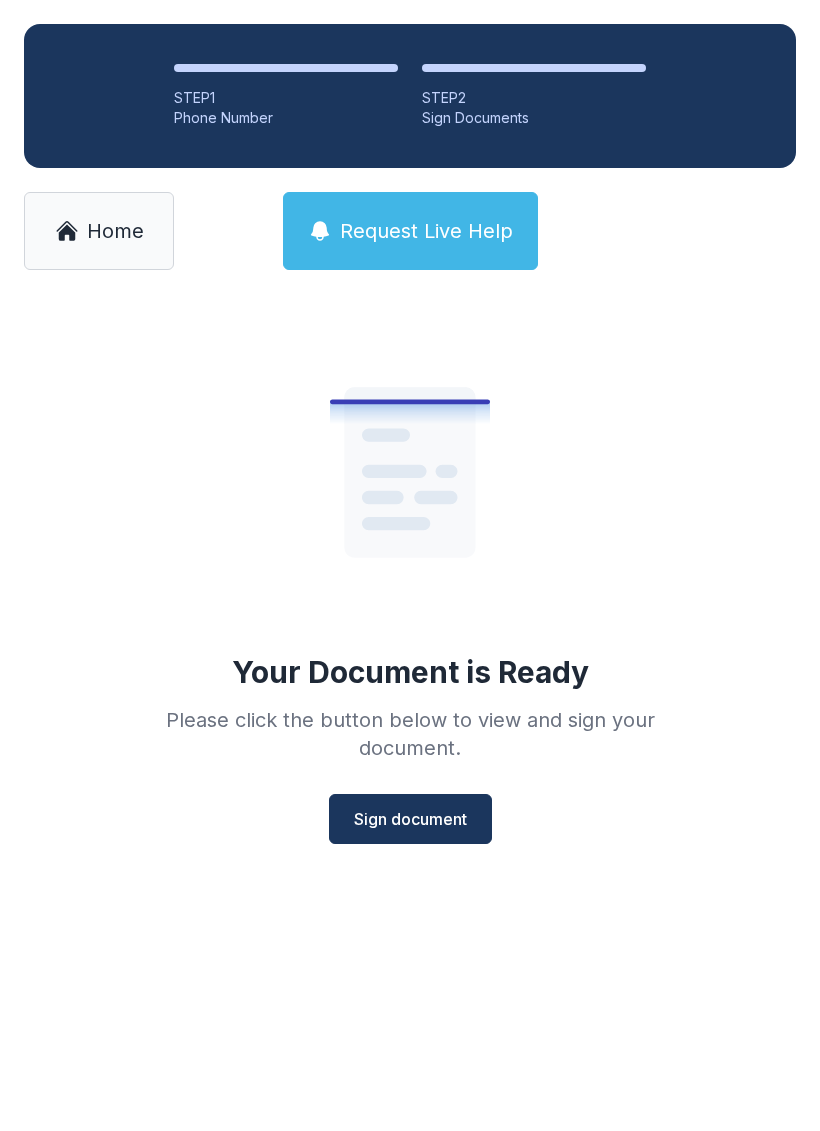 click on "Sign document" at bounding box center (410, 819) 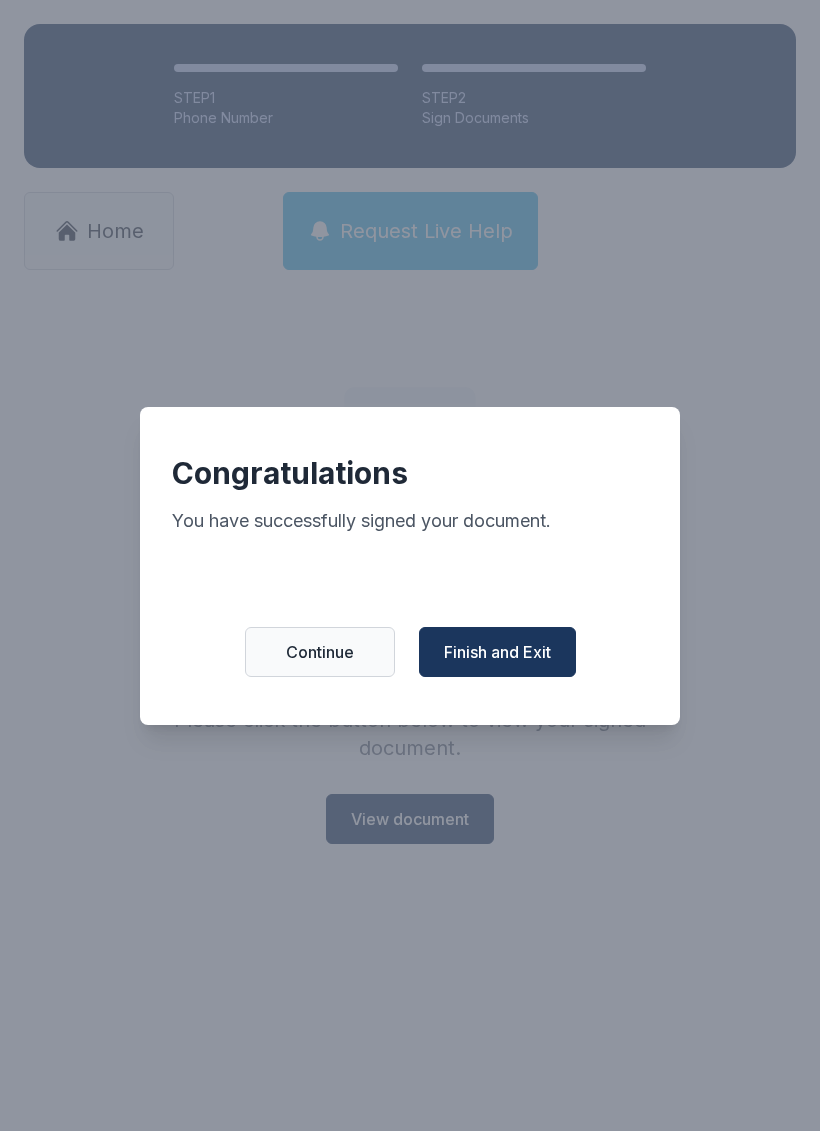 click on "Finish and Exit" at bounding box center (497, 652) 